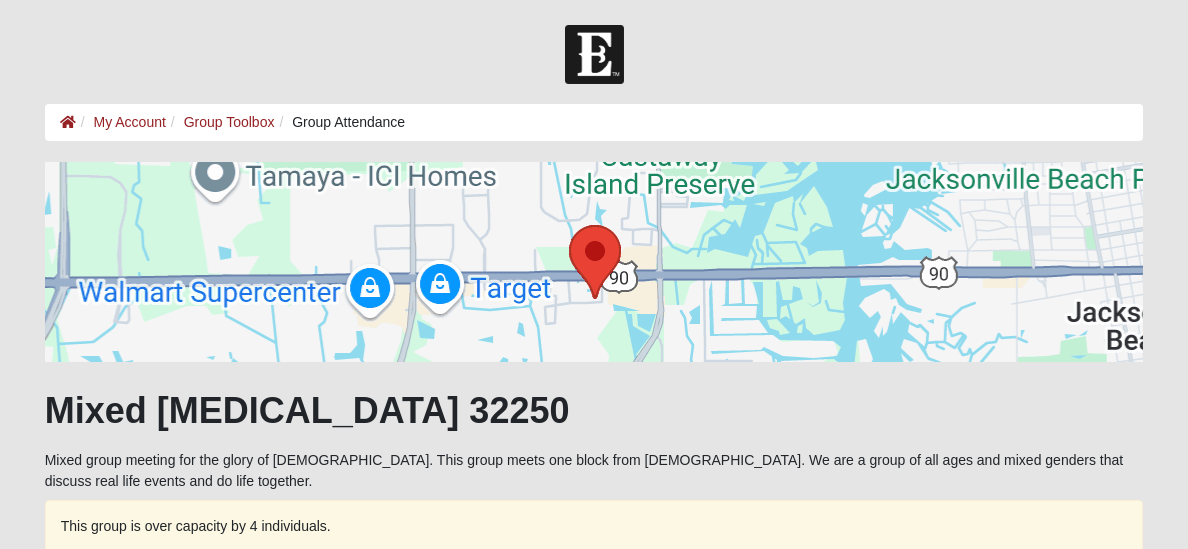 scroll, scrollTop: 1014, scrollLeft: 0, axis: vertical 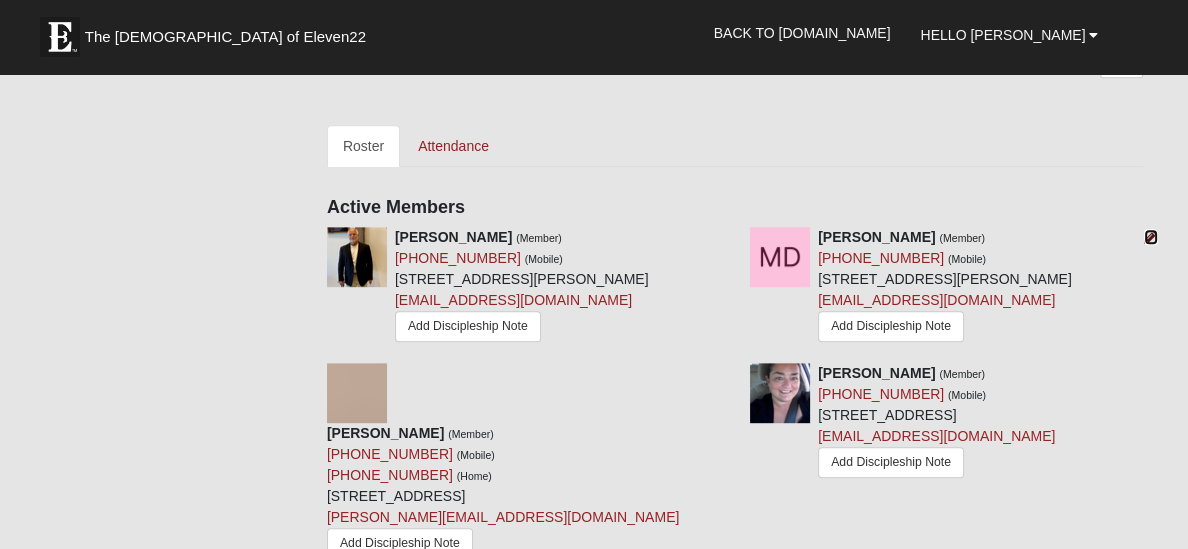 click at bounding box center (1151, 237) 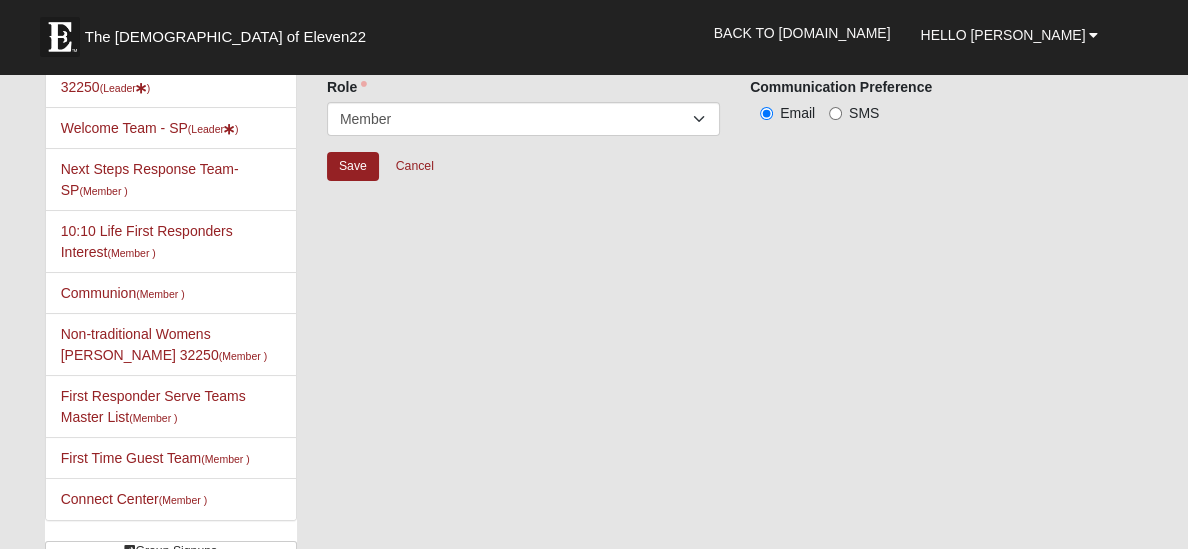 scroll, scrollTop: 0, scrollLeft: 0, axis: both 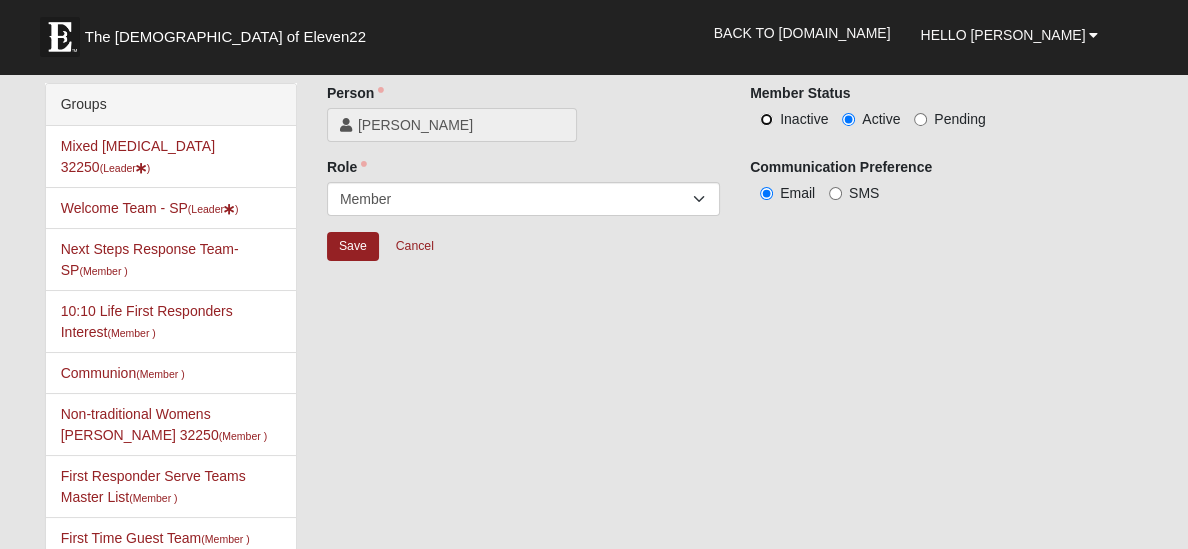 click on "Inactive" at bounding box center (766, 119) 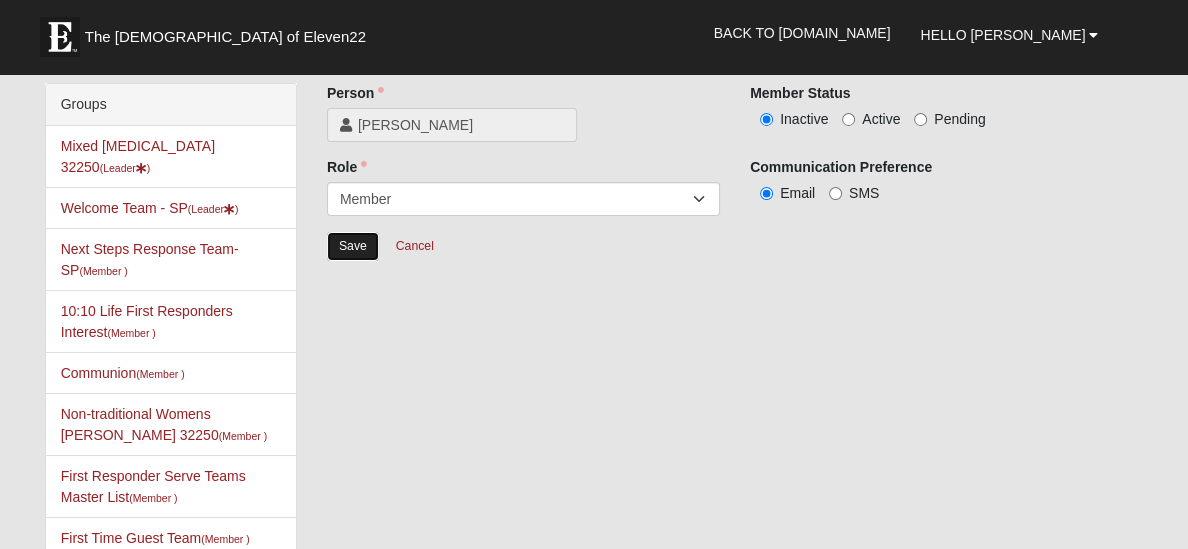 click on "Save" at bounding box center (353, 246) 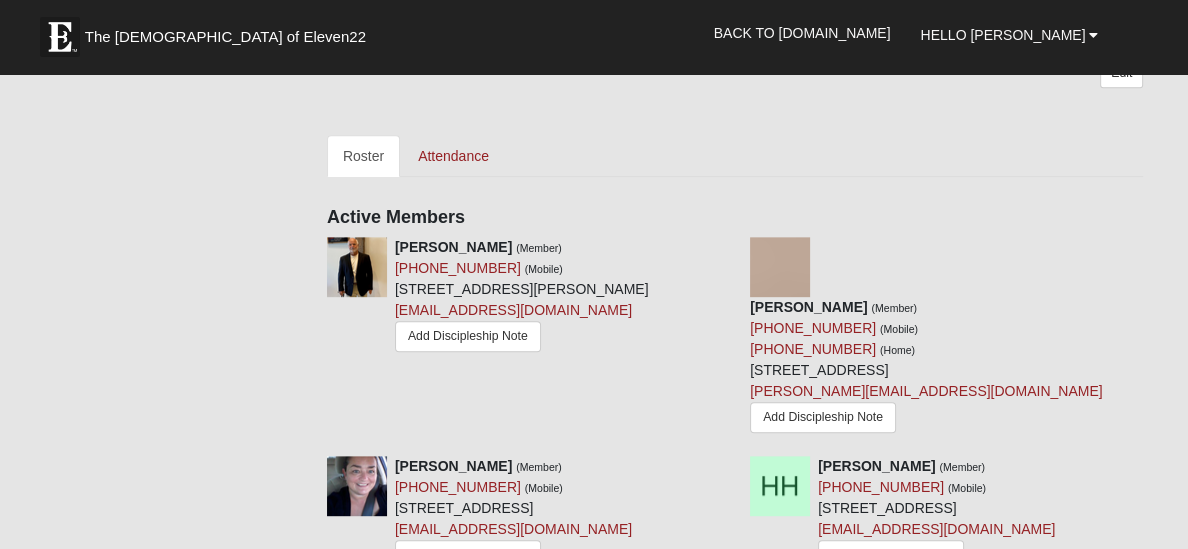 scroll, scrollTop: 819, scrollLeft: 0, axis: vertical 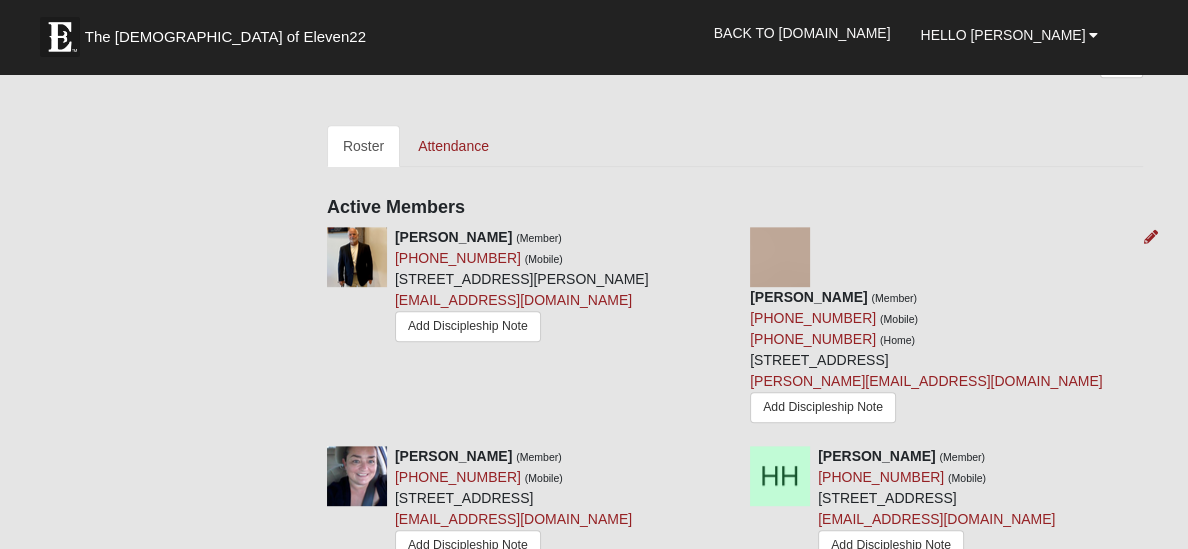 click on "Heather Eppley
(Member)
(904) 253-0003    (Mobile)
(904) 716-7411    (Home)
2062
Featherwood Drive West
Atlantic Beach, FL 32233
h.eppley@yahoo.com
Add Discipleship Note" at bounding box center [946, 328] 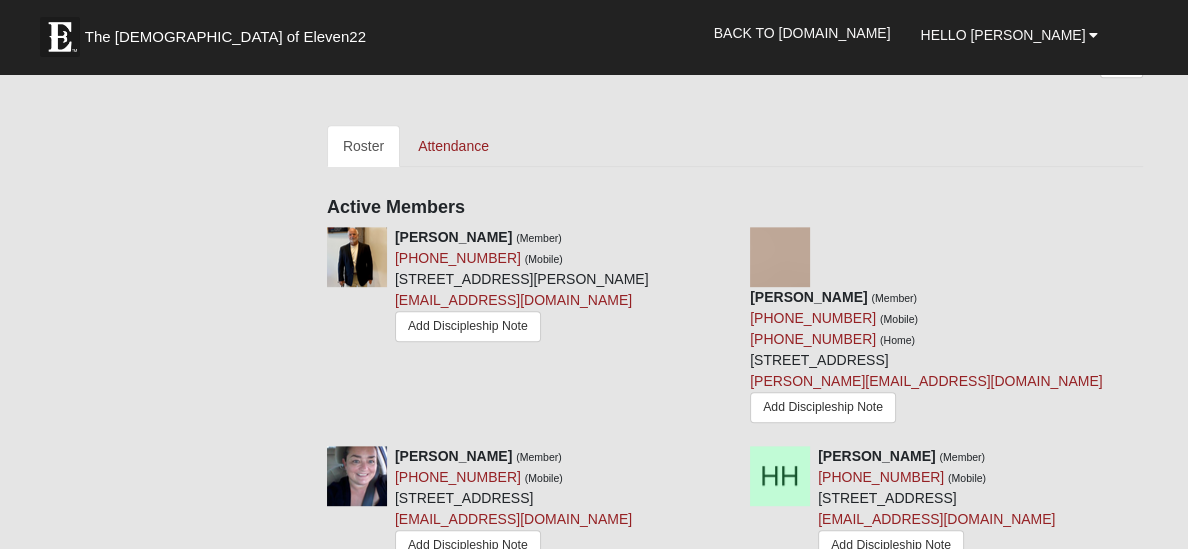 click on "The Church of Eleven22
Hello Laura
My Account
Log Out
Back to COE22.com" at bounding box center (594, 3786) 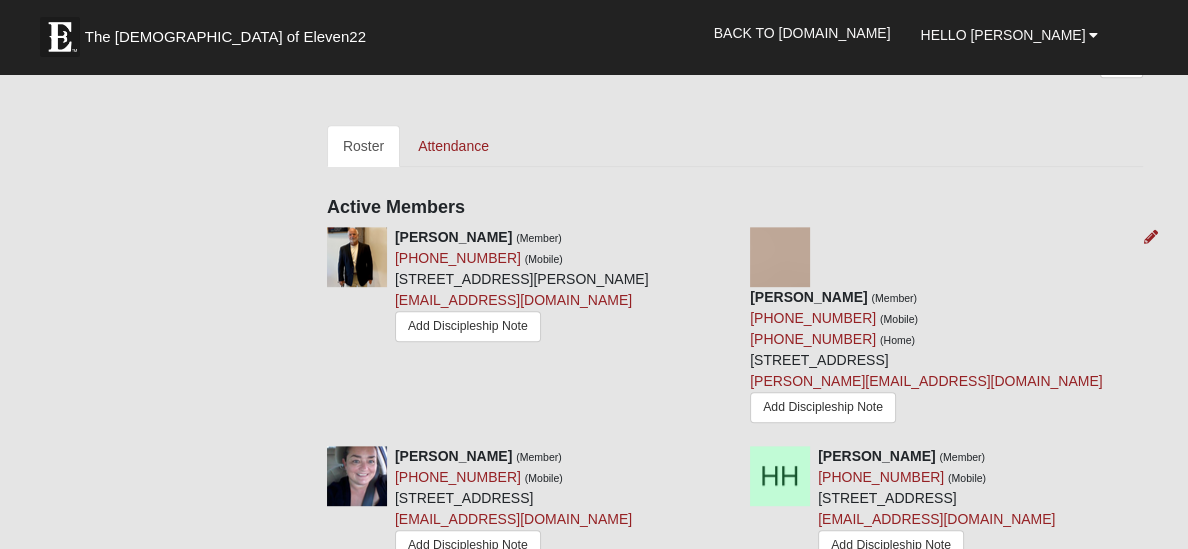 click on "Heather Eppley
(Member)
(904) 253-0003    (Mobile)
(904) 716-7411    (Home)
2062
Featherwood Drive West
Atlantic Beach, FL 32233
h.eppley@yahoo.com
Add Discipleship Note" at bounding box center [946, 328] 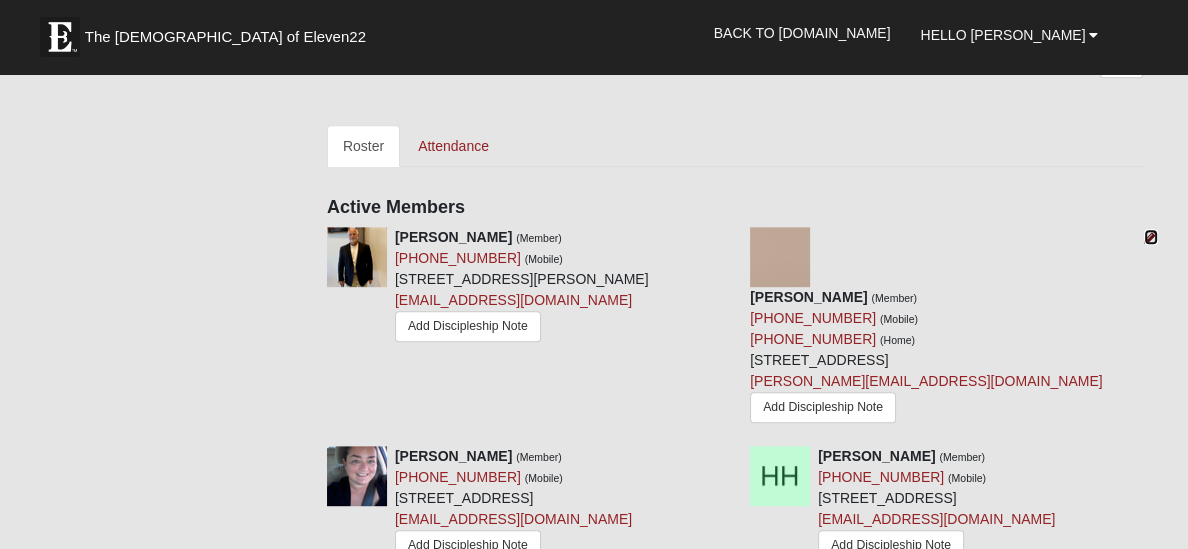 click at bounding box center [1151, 237] 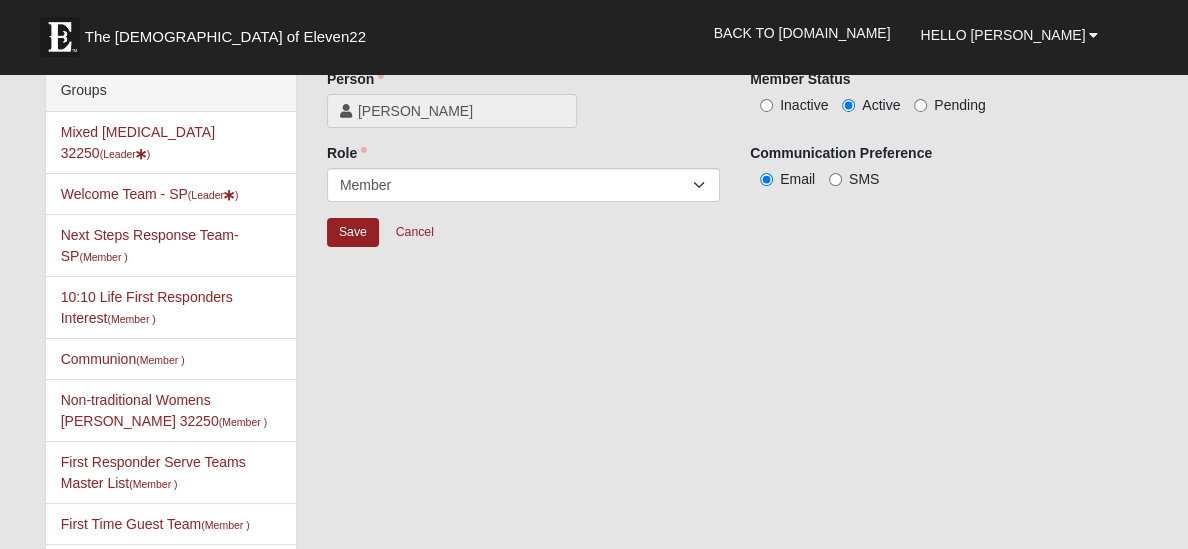 scroll, scrollTop: 0, scrollLeft: 0, axis: both 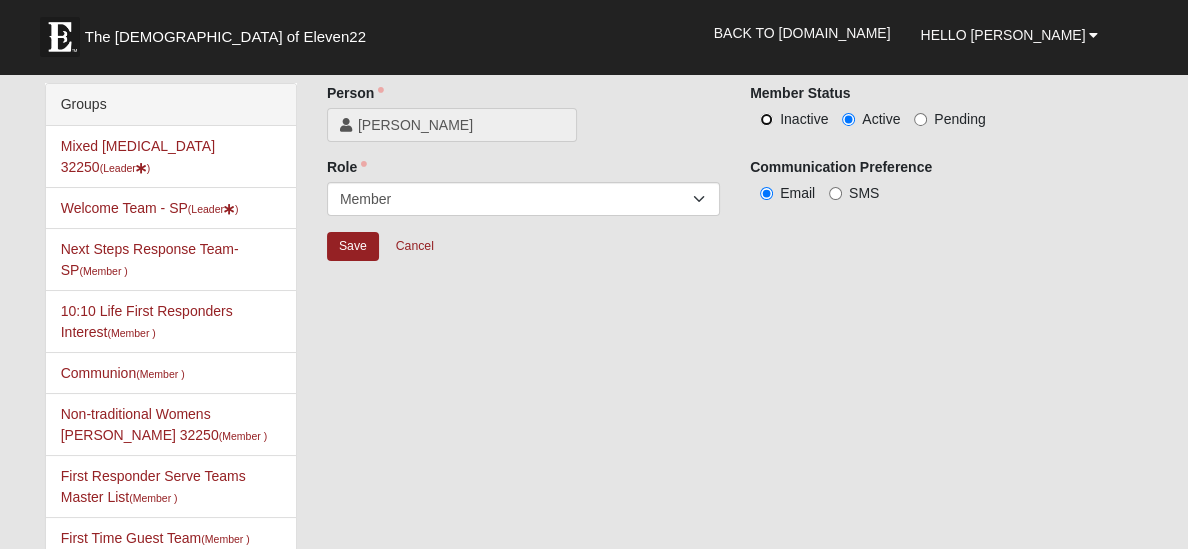 click on "Inactive" at bounding box center [766, 119] 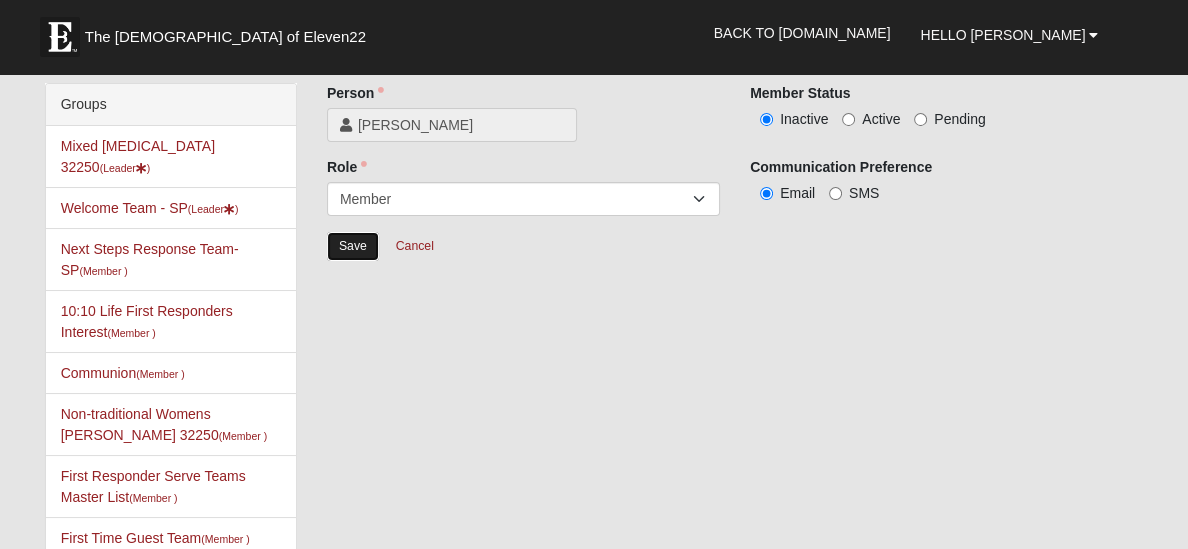 click on "Save" at bounding box center [353, 246] 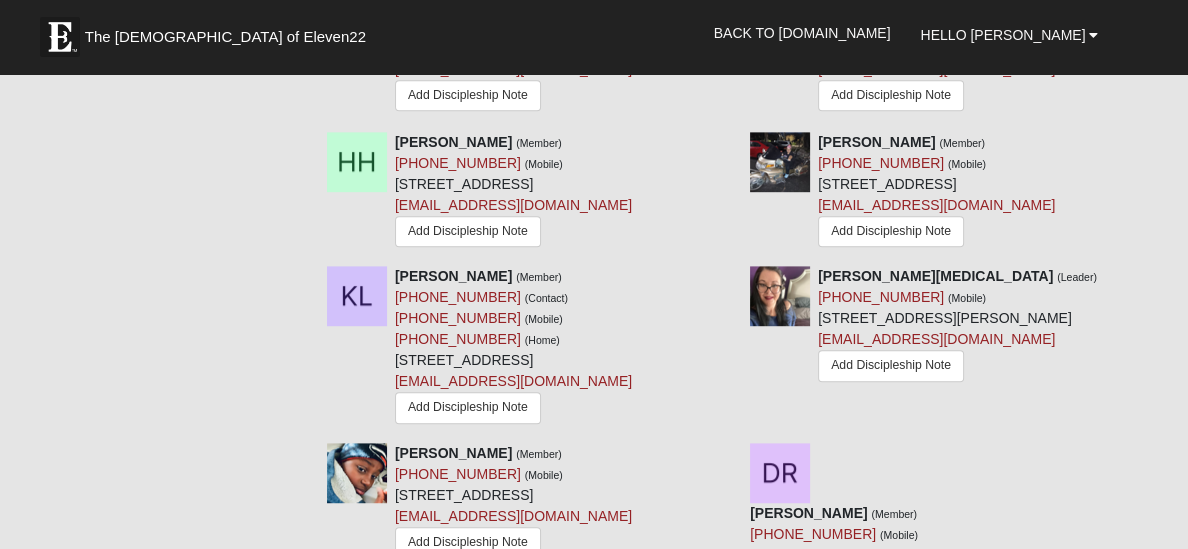 scroll, scrollTop: 1067, scrollLeft: 0, axis: vertical 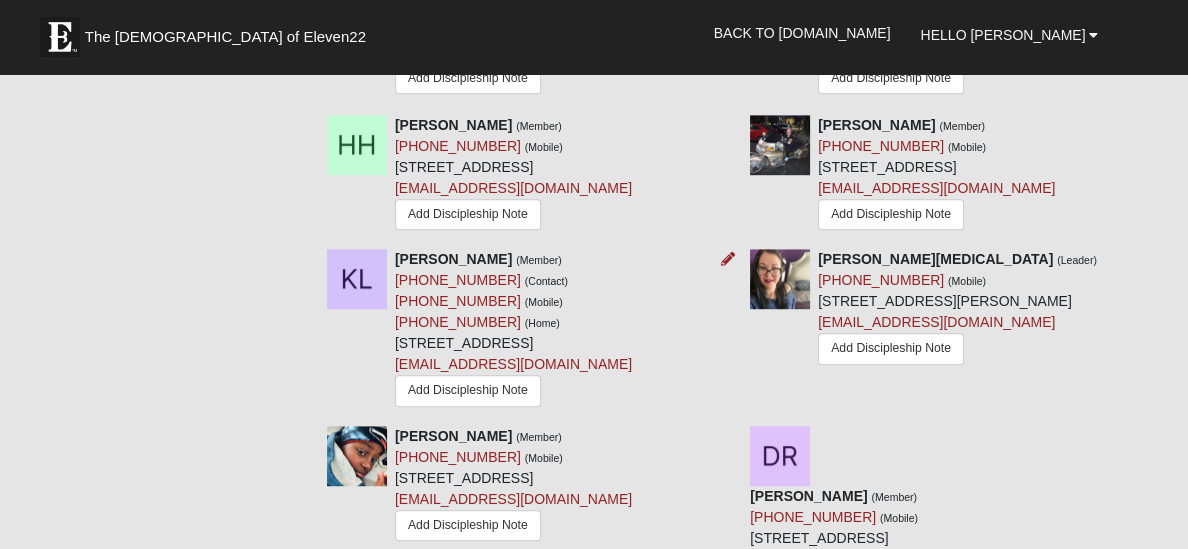 click on "Kim Lundy
(Member)
(904) 318-9900    (Contact)
(904) 820-4364    (Mobile)
(904) 552-9355    (Home)
366 Royal Palms Dr
Atlantic Beach, FL 32233-3924
rosebud3449@gmail.com
Add Discipleship Note" at bounding box center (513, 330) 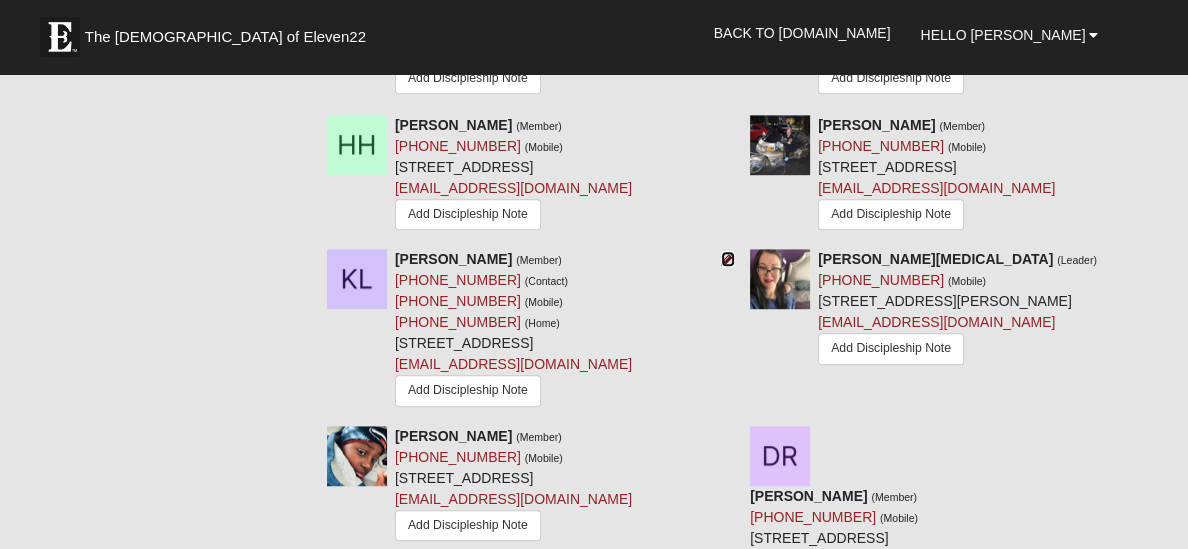 click at bounding box center (728, 259) 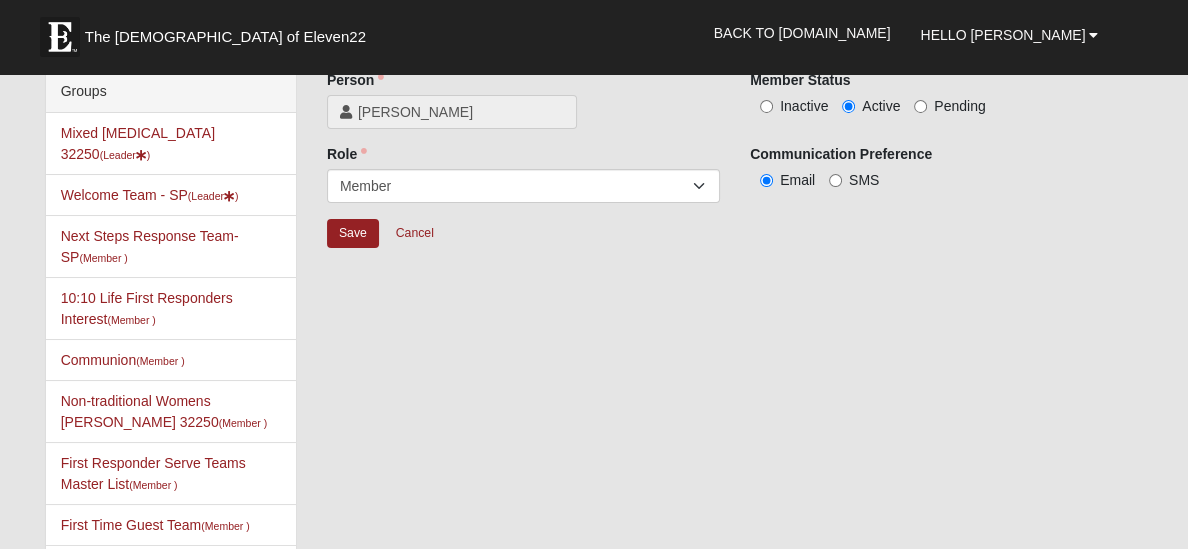 scroll, scrollTop: 0, scrollLeft: 0, axis: both 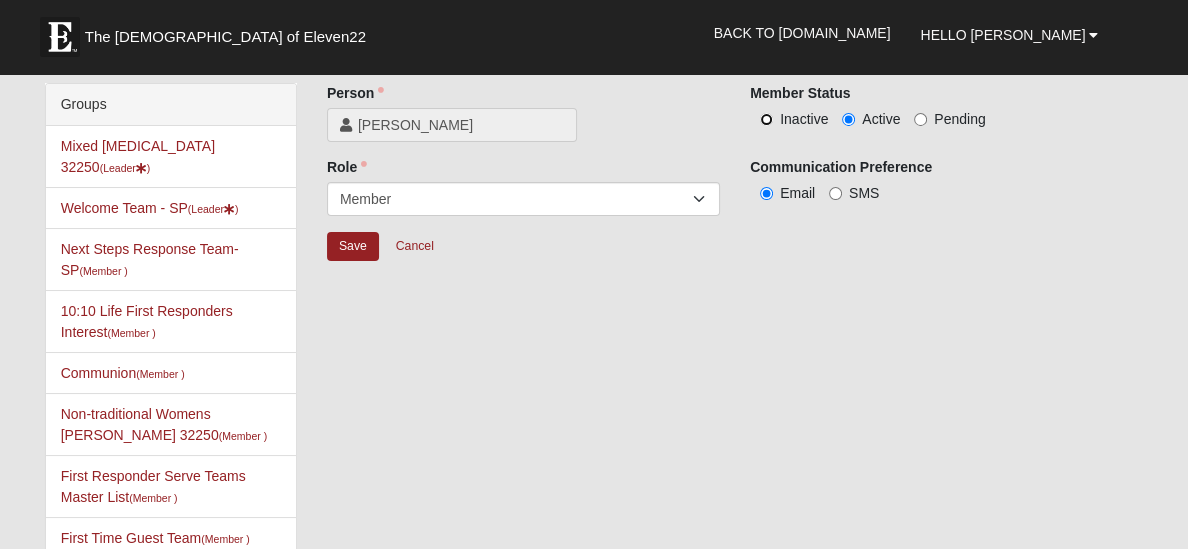 click on "Inactive" at bounding box center (766, 119) 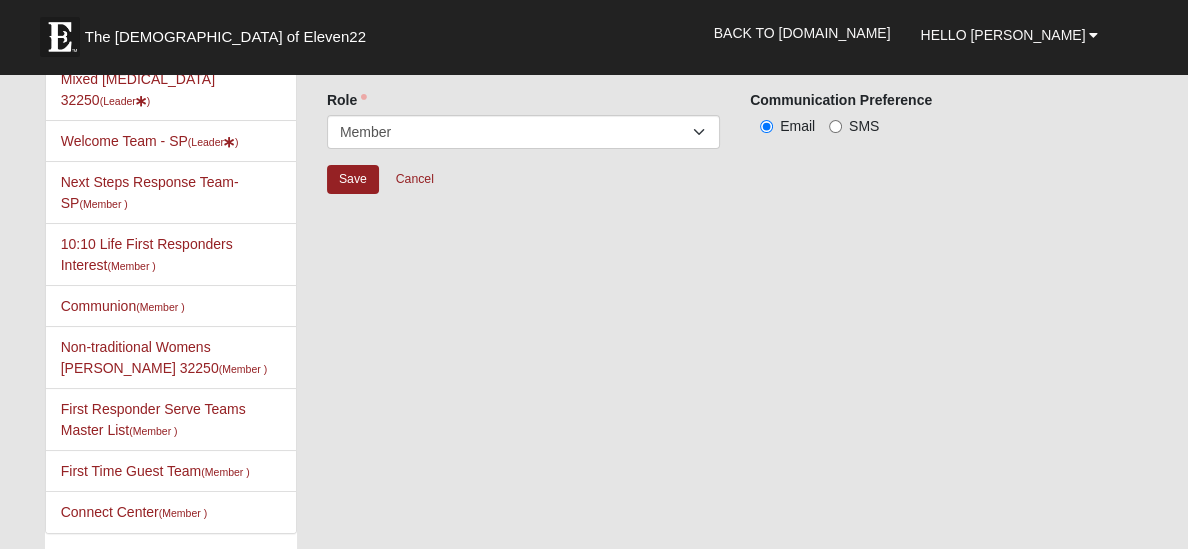 scroll, scrollTop: 71, scrollLeft: 0, axis: vertical 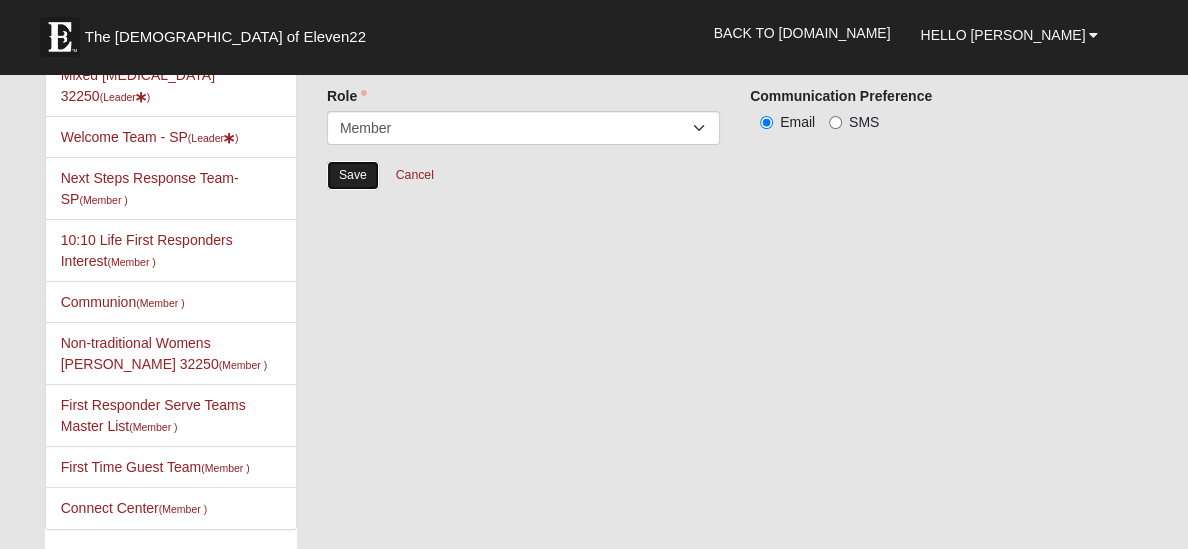 click on "Save" at bounding box center [353, 175] 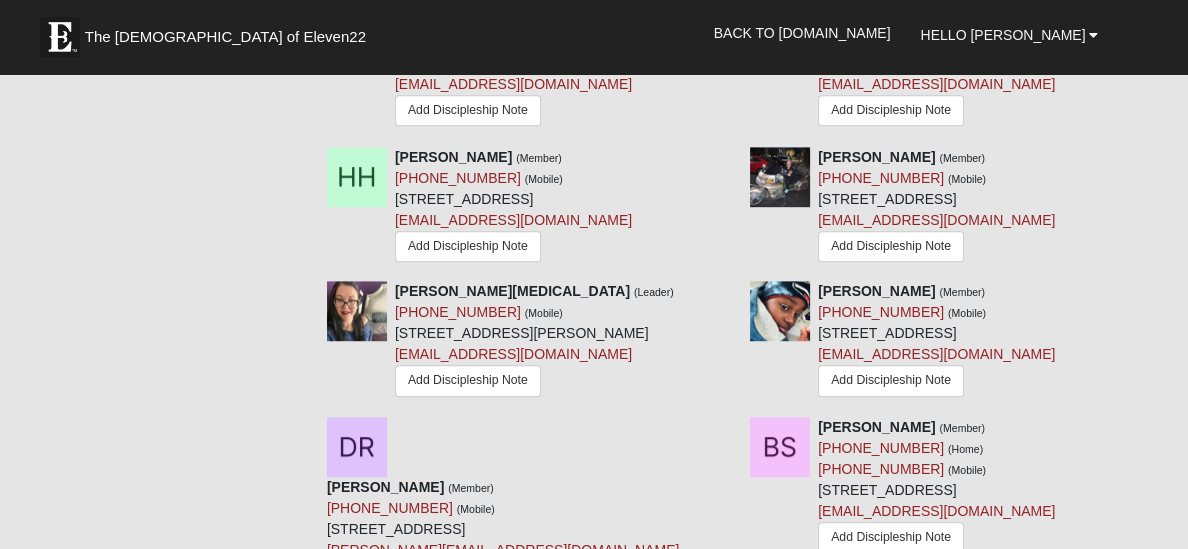 scroll, scrollTop: 1037, scrollLeft: 0, axis: vertical 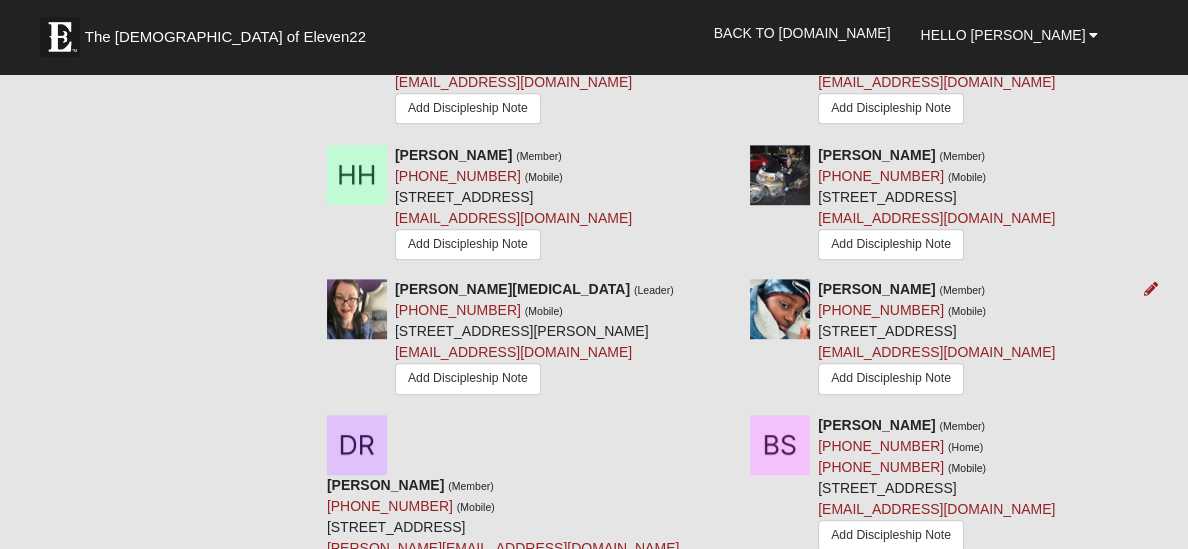 click on "Angie Paul
(Member)
(615) 881-8762    (Mobile)
14000 Aldea Cove Dr
Jacksonville, FL 32224
trinity071515@gmail.com
Add Discipleship Note" at bounding box center (946, 339) 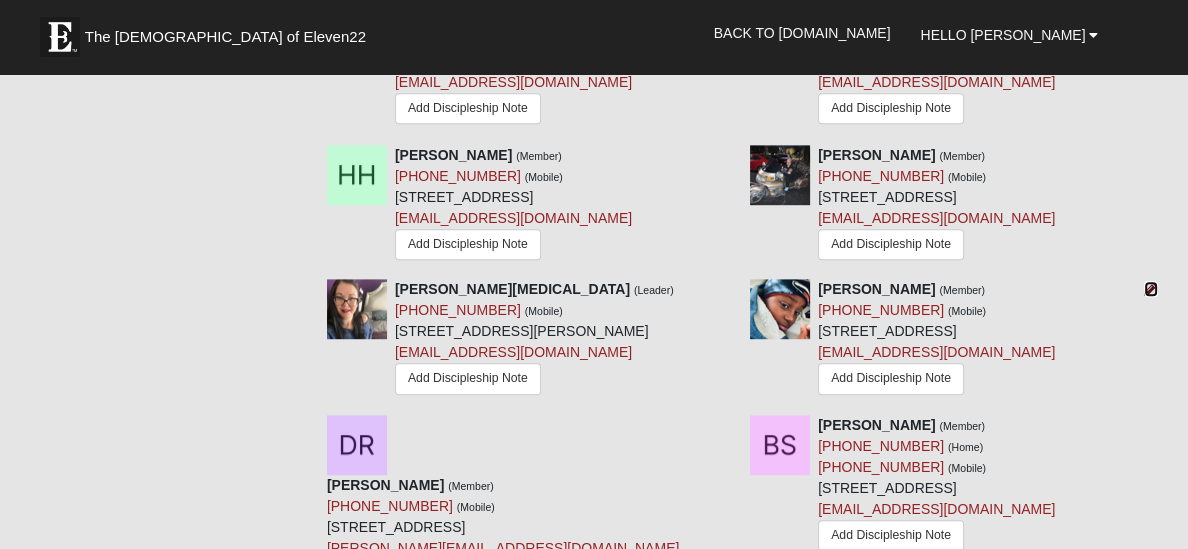 click at bounding box center [1151, 289] 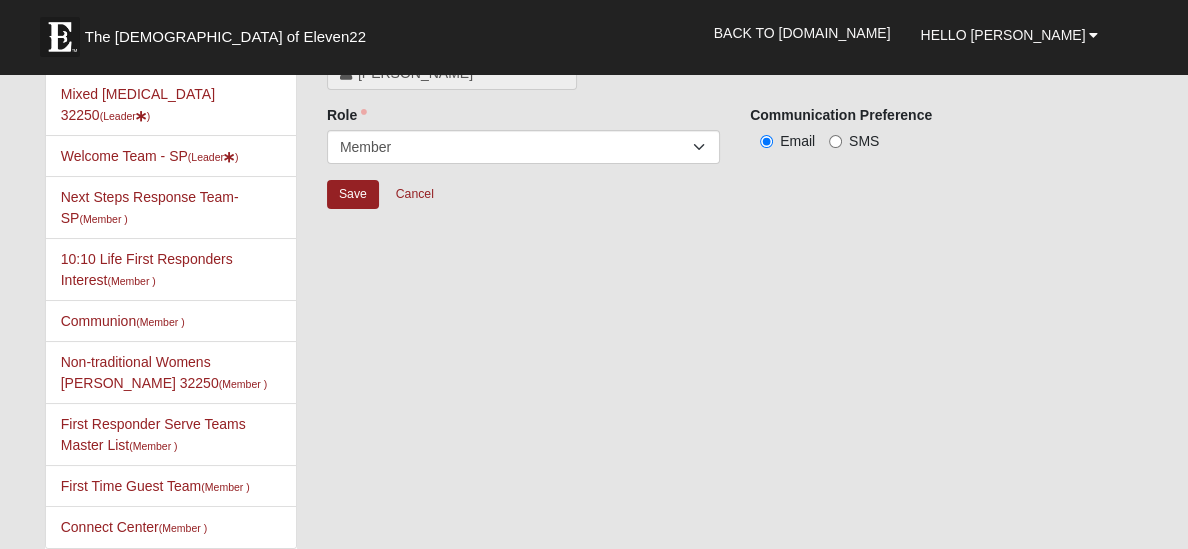 scroll, scrollTop: 0, scrollLeft: 0, axis: both 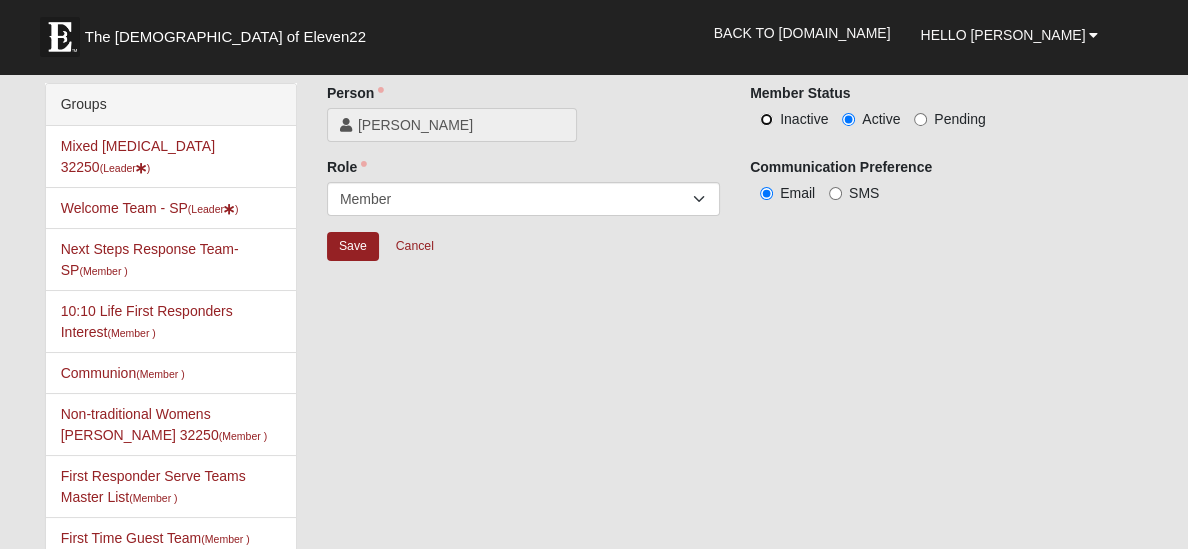 click on "Inactive" at bounding box center [766, 119] 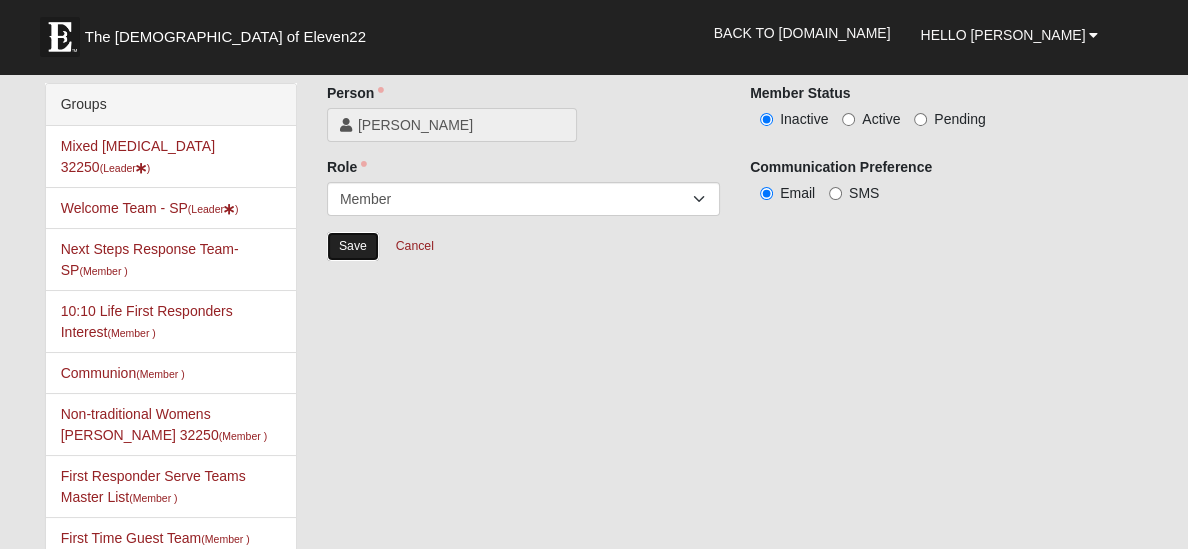 click on "Save" at bounding box center [353, 246] 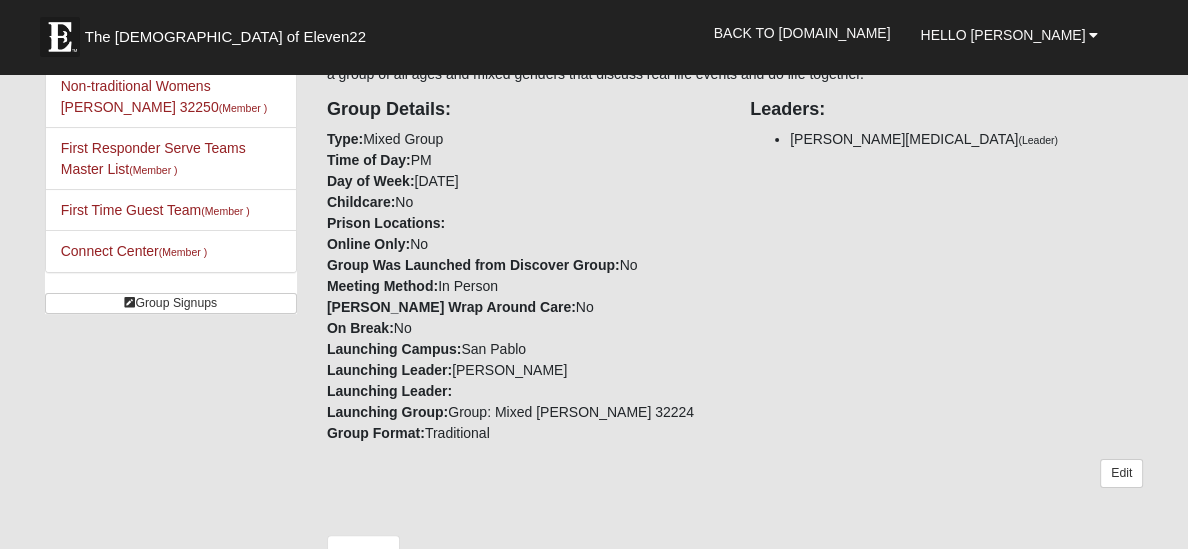 scroll, scrollTop: 333, scrollLeft: 0, axis: vertical 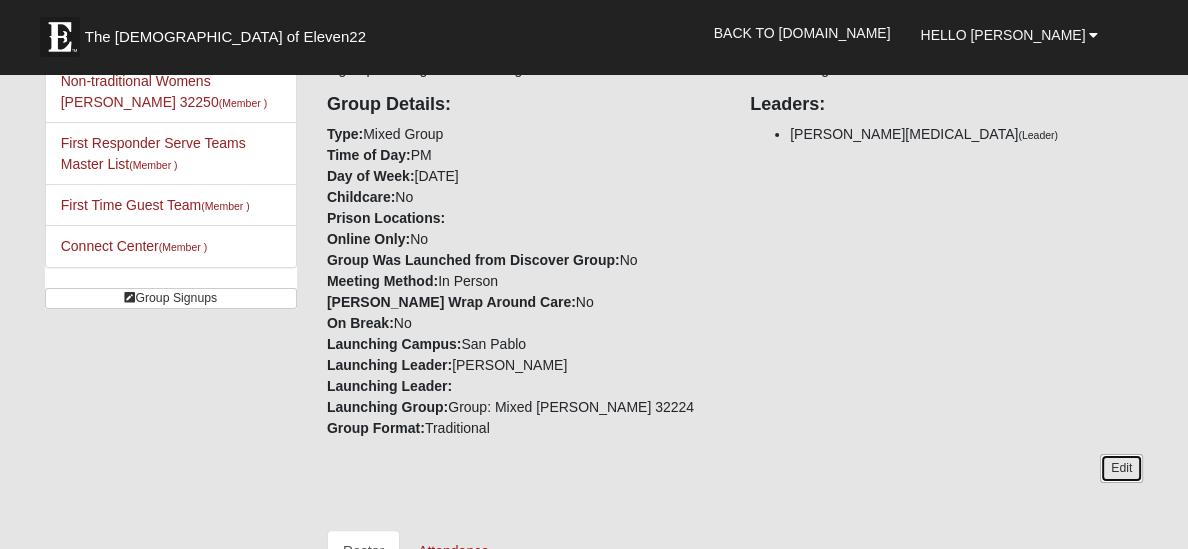 click on "Edit" at bounding box center [1121, 468] 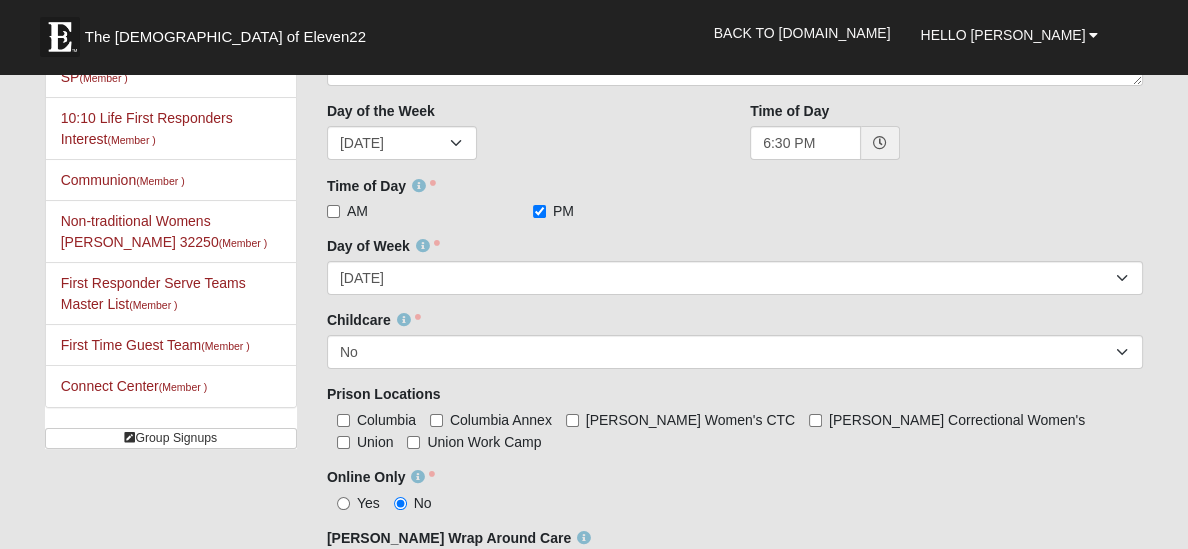 scroll, scrollTop: 192, scrollLeft: 0, axis: vertical 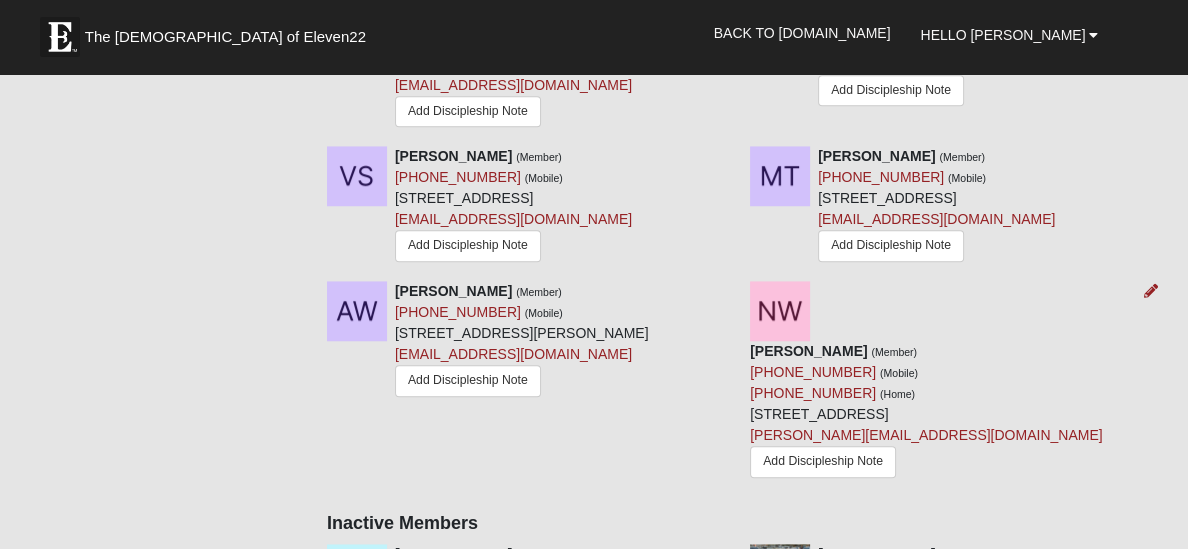 click on "Nicole Wright
(Member)
(256) 647-1739    (Mobile)
(256) 647-1739    (Home)
7900 Baymeadows Cir E Apt 32
Jacksonville, FL 32256-7604
nicole.wright8@icloud.com
Add Discipleship Note" at bounding box center (946, 382) 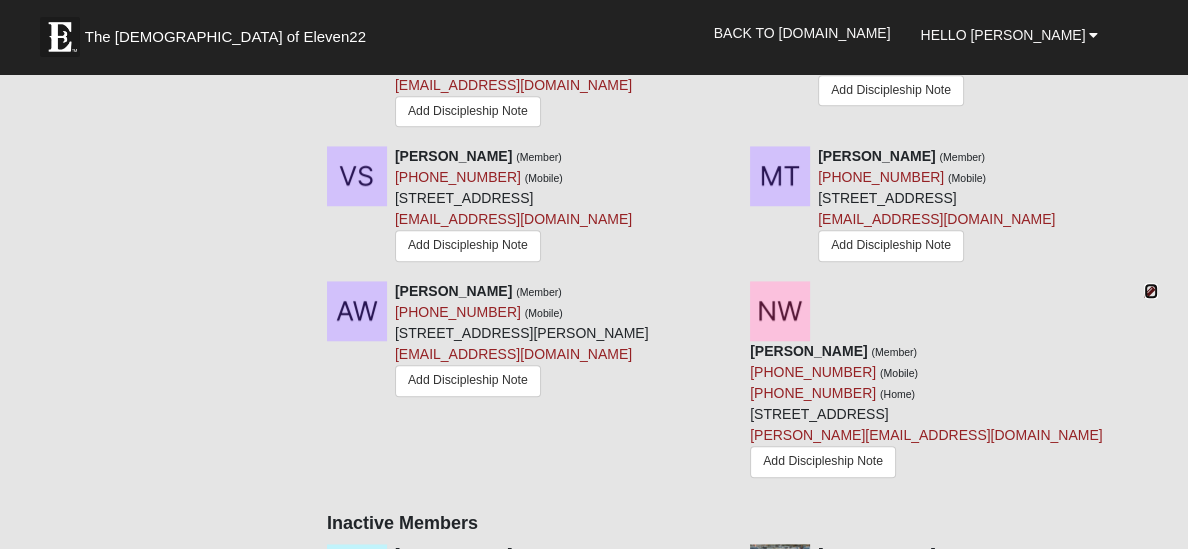 click at bounding box center [1151, 291] 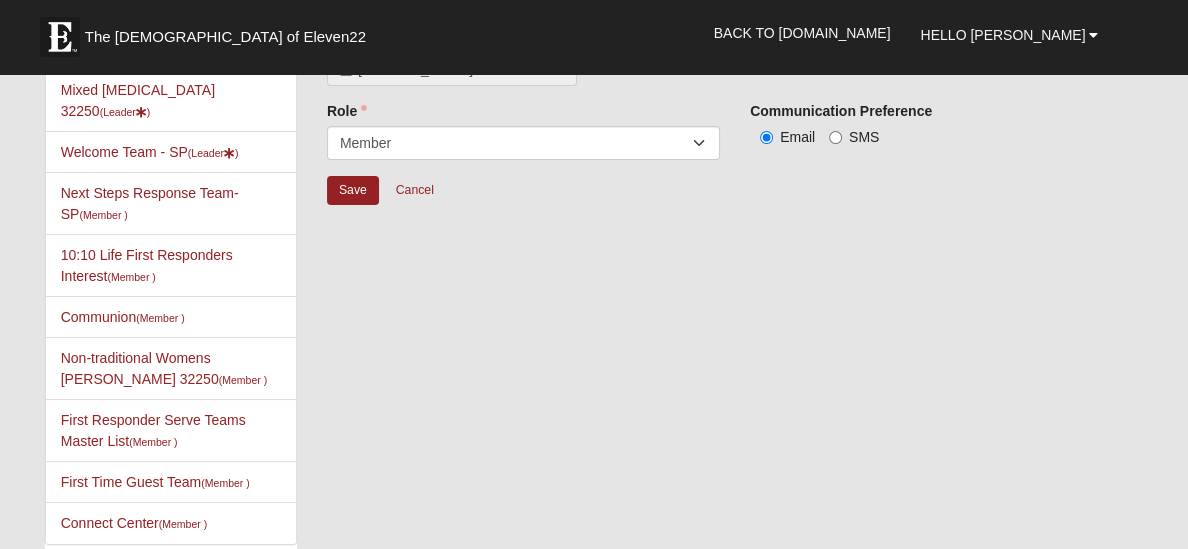 scroll, scrollTop: 0, scrollLeft: 0, axis: both 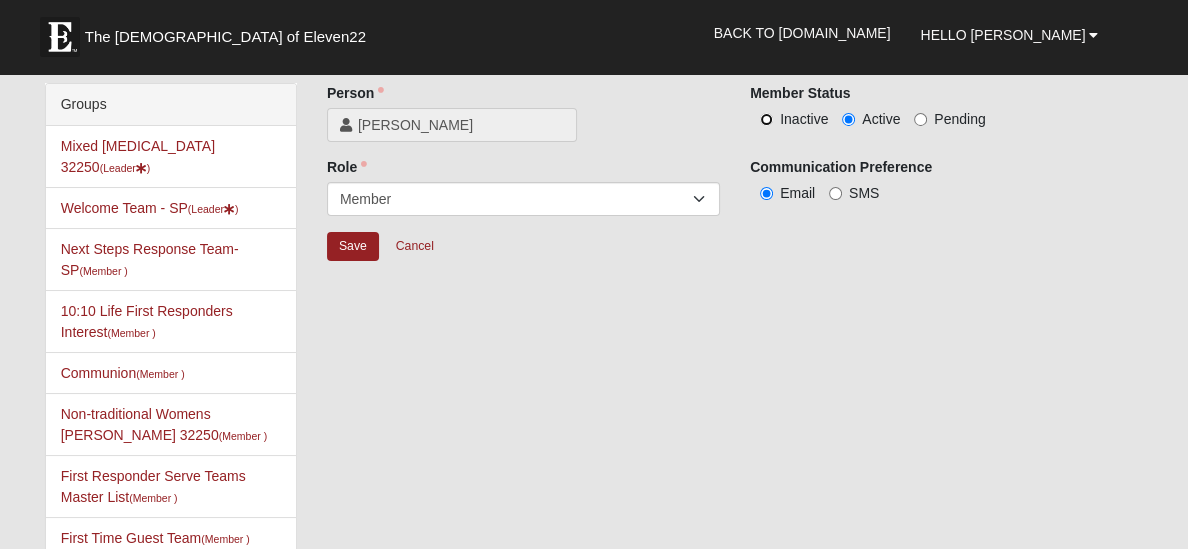 click on "Inactive" at bounding box center [766, 119] 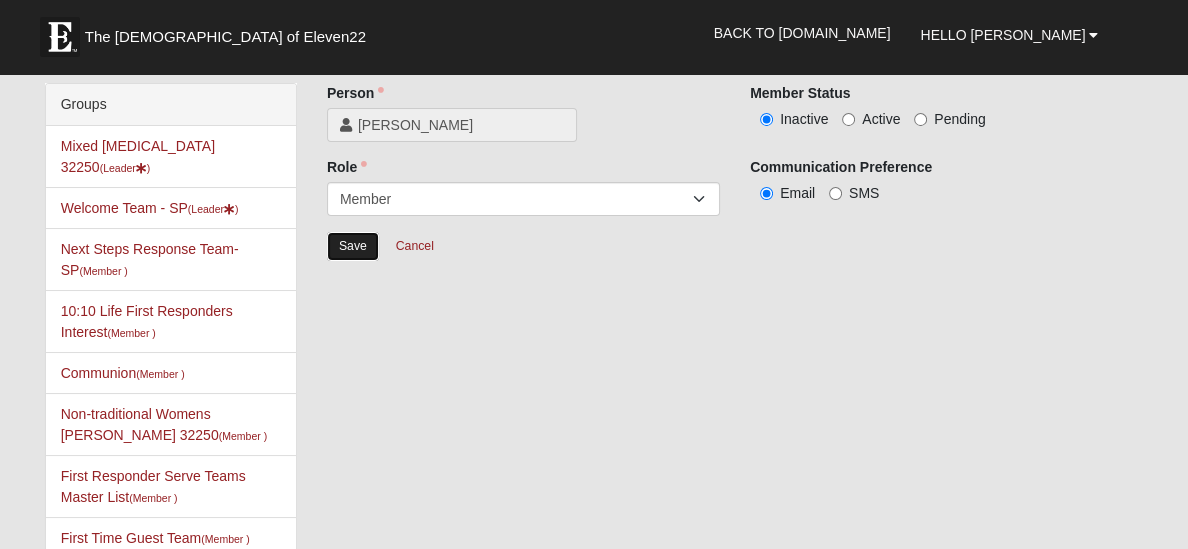 click on "Save" at bounding box center [353, 246] 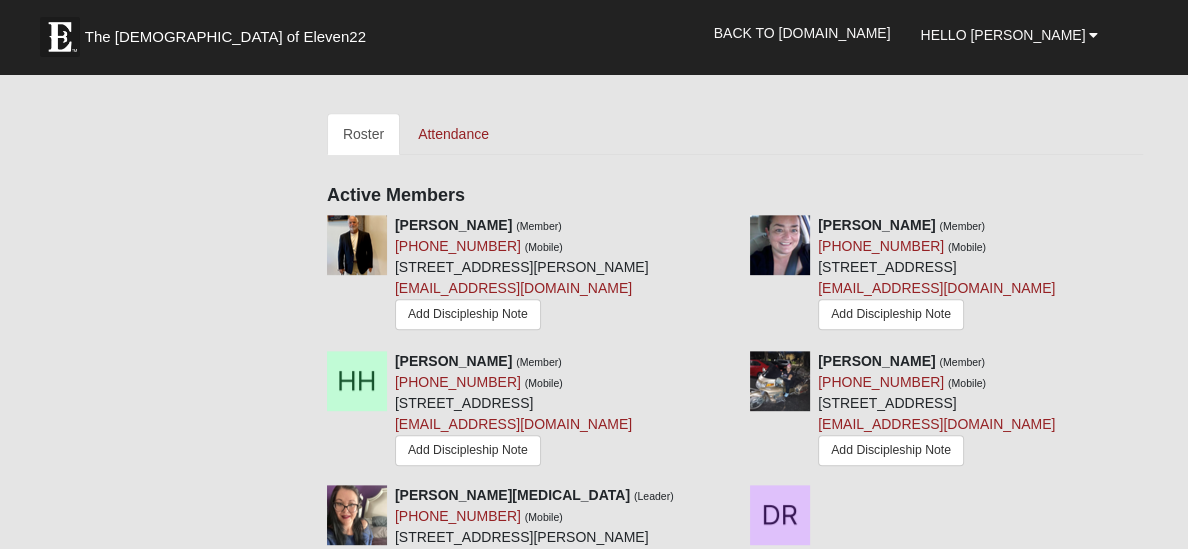 scroll, scrollTop: 793, scrollLeft: 0, axis: vertical 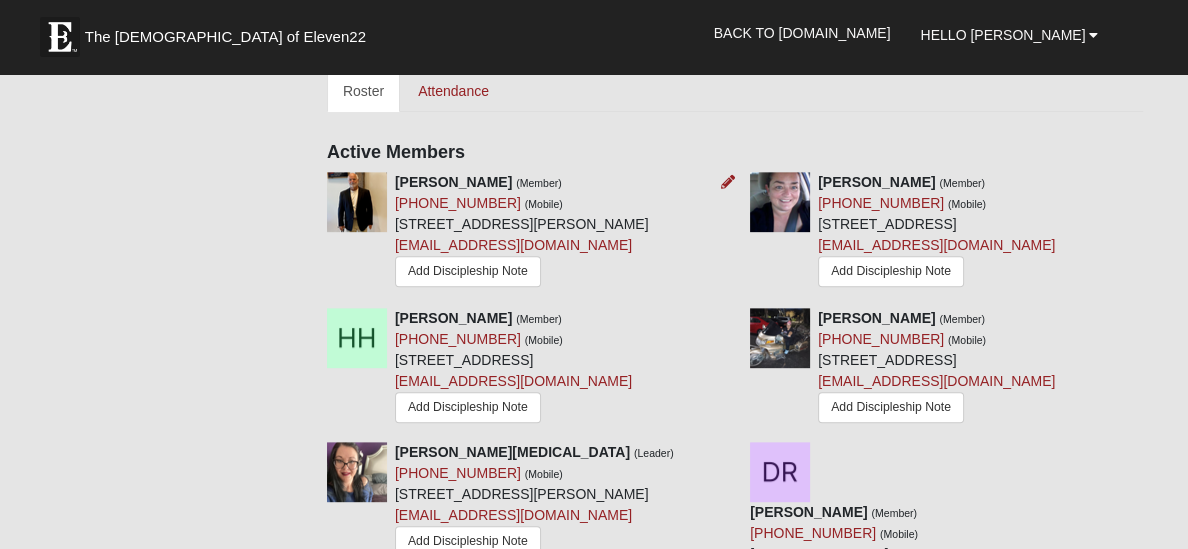 click on "Skipper Alford
(Member)
(904) 483-6171    (Mobile)
4518 Kennedy Ct
Jacksonville, FL 32207-7408
skipalford1969@gmail.com
Add Discipleship Note" at bounding box center (522, 232) 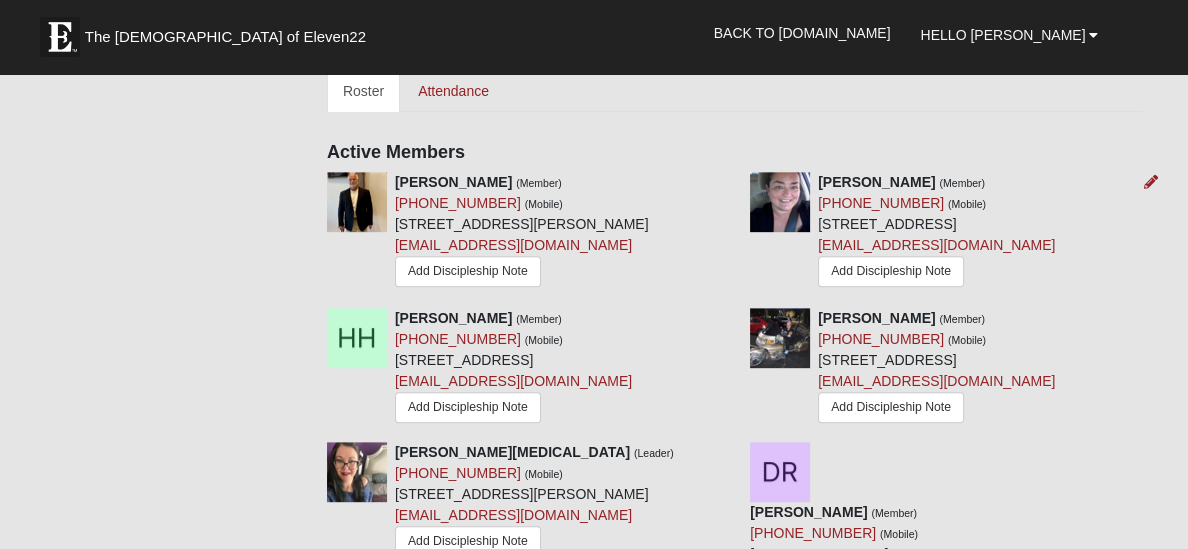click on "Darla Gontner
(Member)
(904) 718-1237    (Mobile)
4047 Eve Dr E
Jacksonville, FL 32246-6409
iamdarlag@yahoo.com
Add Discipleship Note" at bounding box center (946, 232) 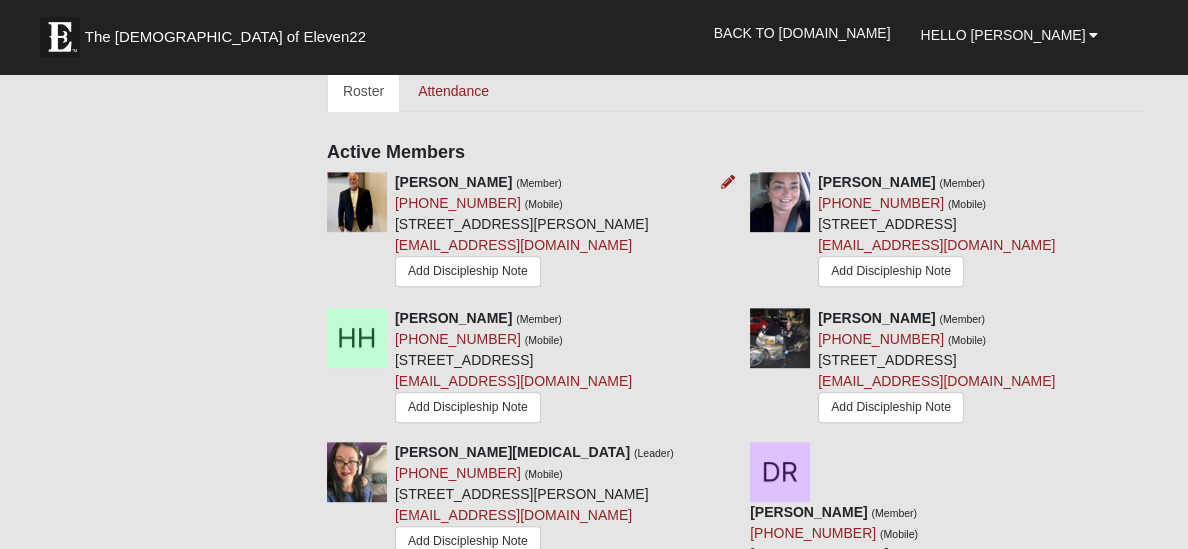 click on "Skipper Alford
(Member)
(904) 483-6171    (Mobile)
4518 Kennedy Ct
Jacksonville, FL 32207-7408
skipalford1969@gmail.com
Add Discipleship Note" at bounding box center (523, 232) 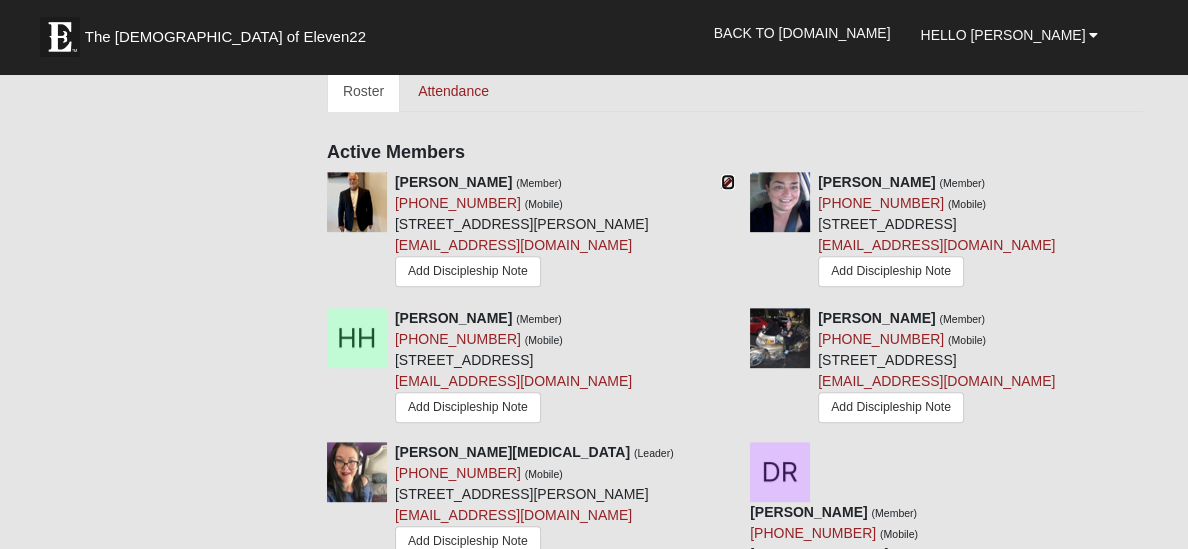click at bounding box center (728, 182) 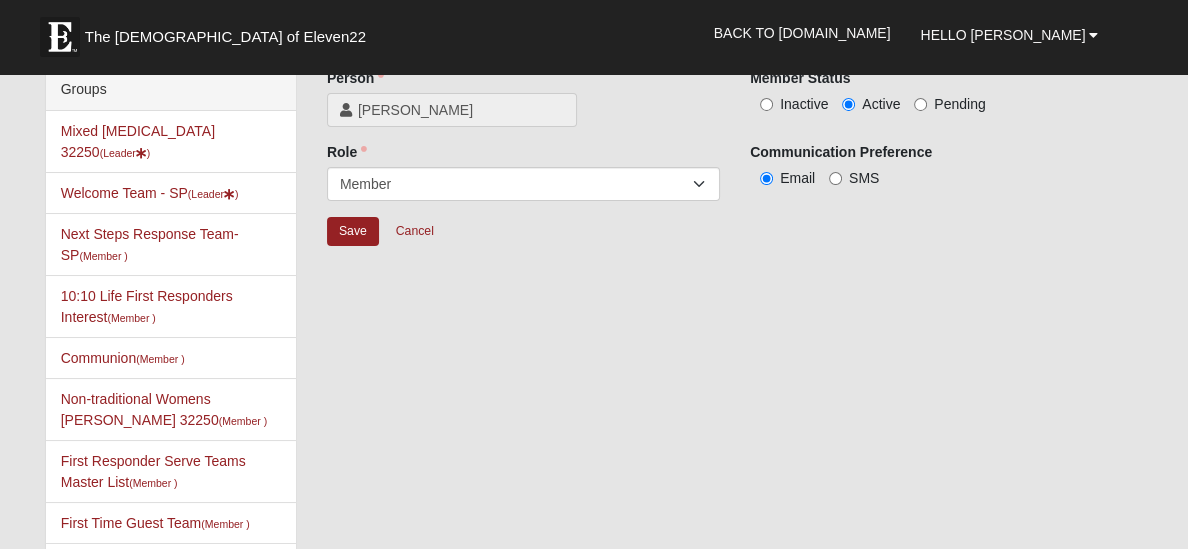 scroll, scrollTop: 0, scrollLeft: 0, axis: both 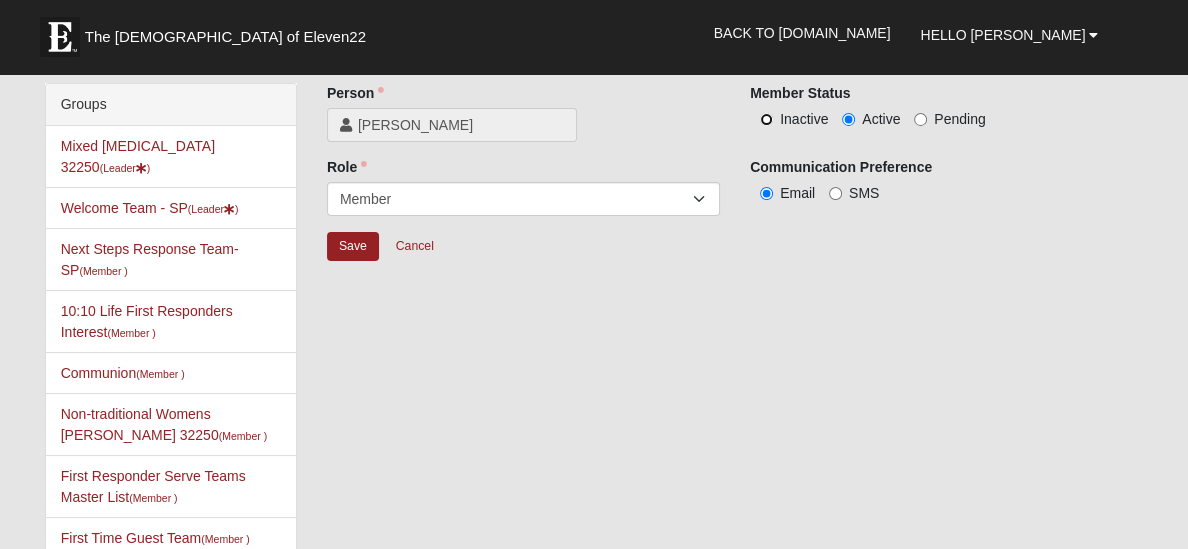 click on "Inactive" at bounding box center [766, 119] 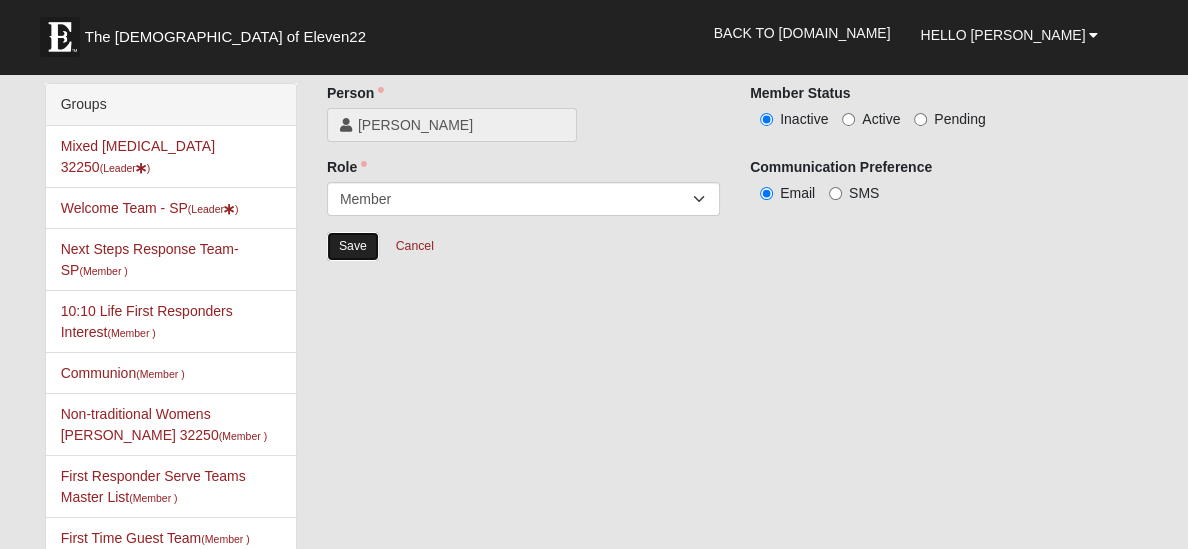 click on "Save" at bounding box center [353, 246] 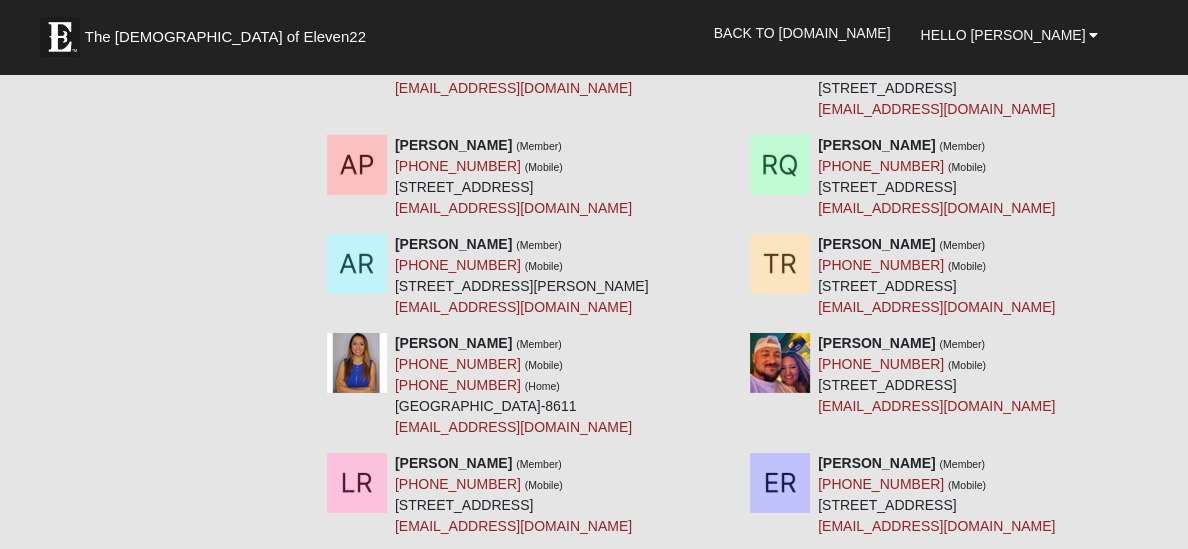 scroll, scrollTop: 5650, scrollLeft: 0, axis: vertical 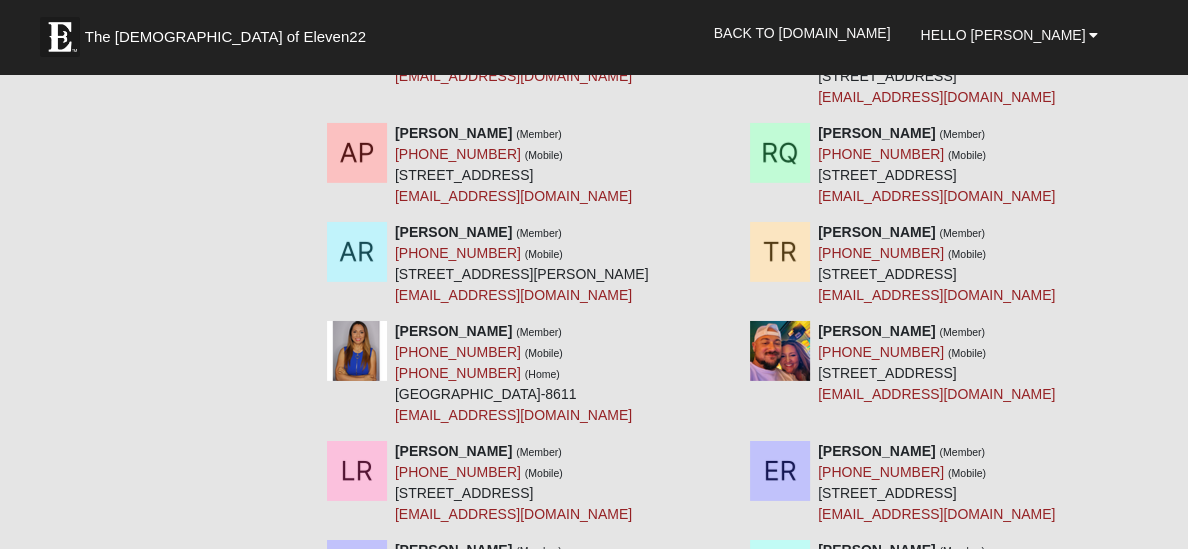 click on "[PERSON_NAME][MEDICAL_DATA]
(Member)
[PHONE_NUMBER]    (Mobile)
[EMAIL_ADDRESS][DOMAIN_NAME]" at bounding box center [523, -386] 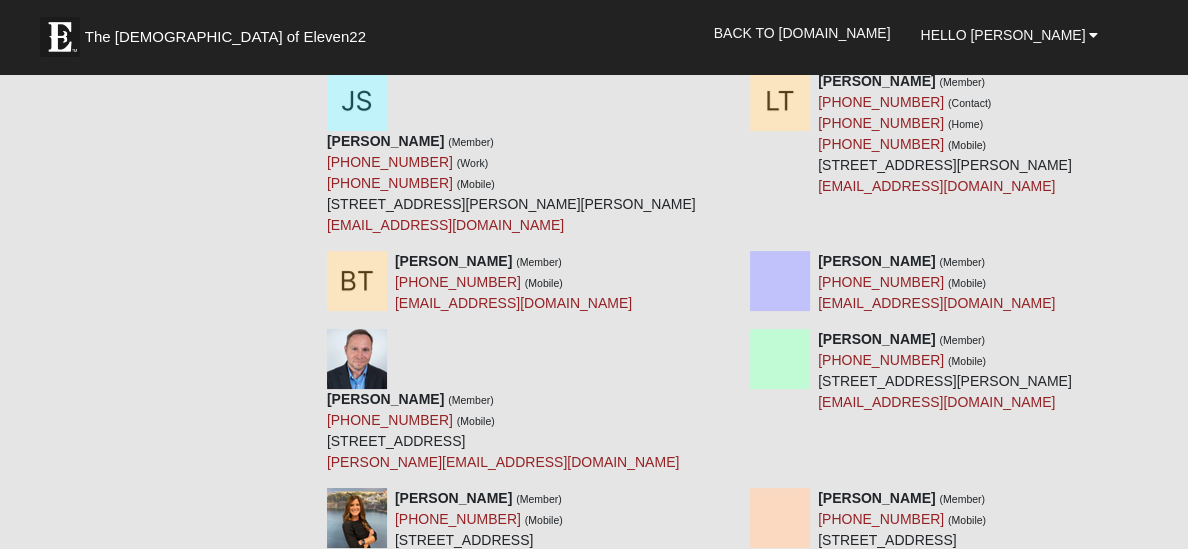 scroll, scrollTop: 7040, scrollLeft: 0, axis: vertical 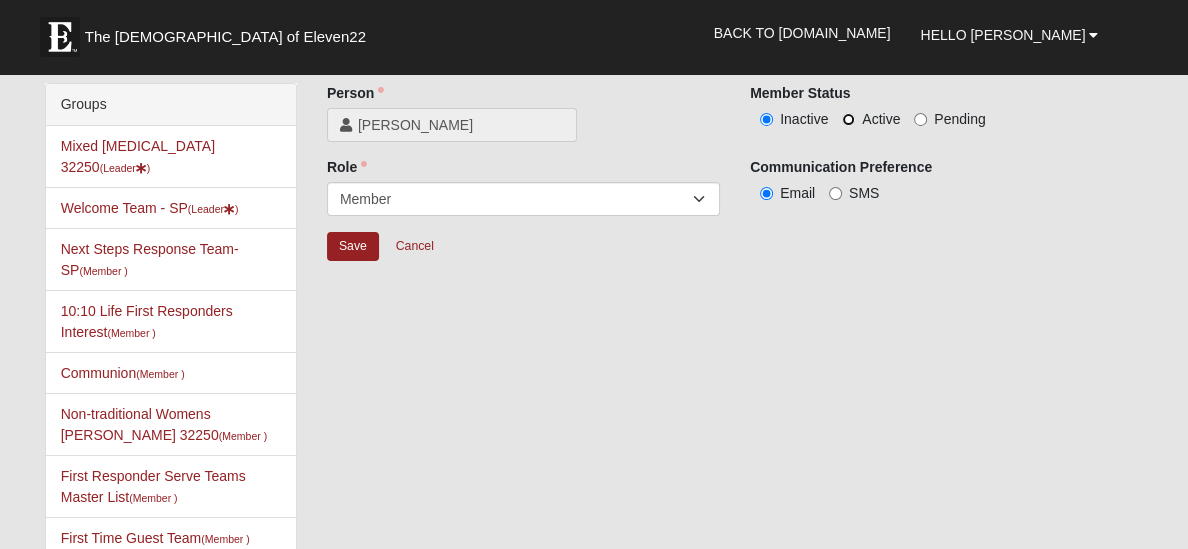 click on "Active" at bounding box center (848, 119) 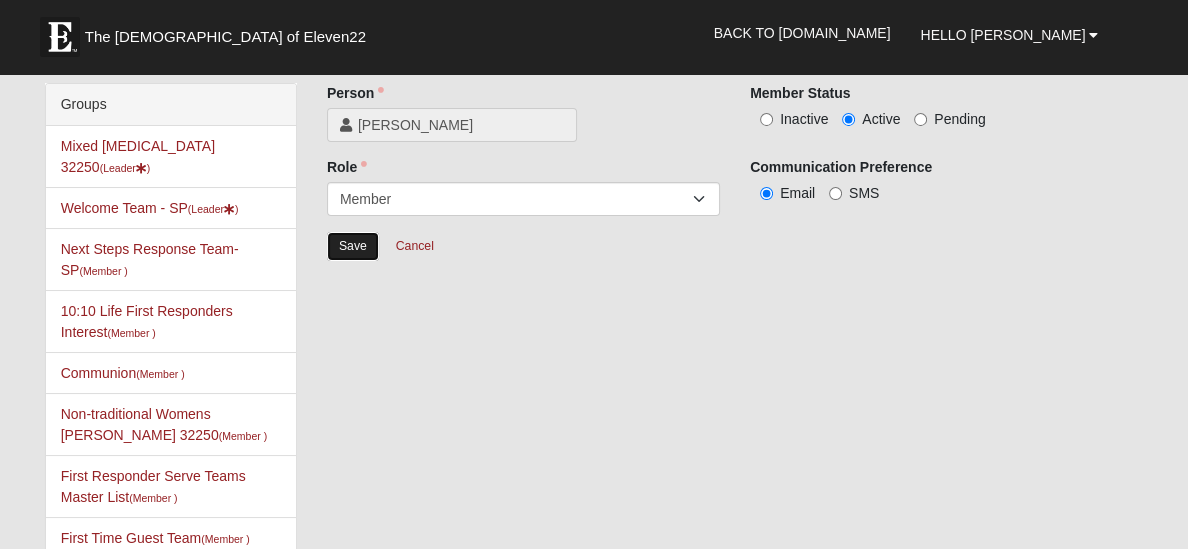 click on "Save" at bounding box center (353, 246) 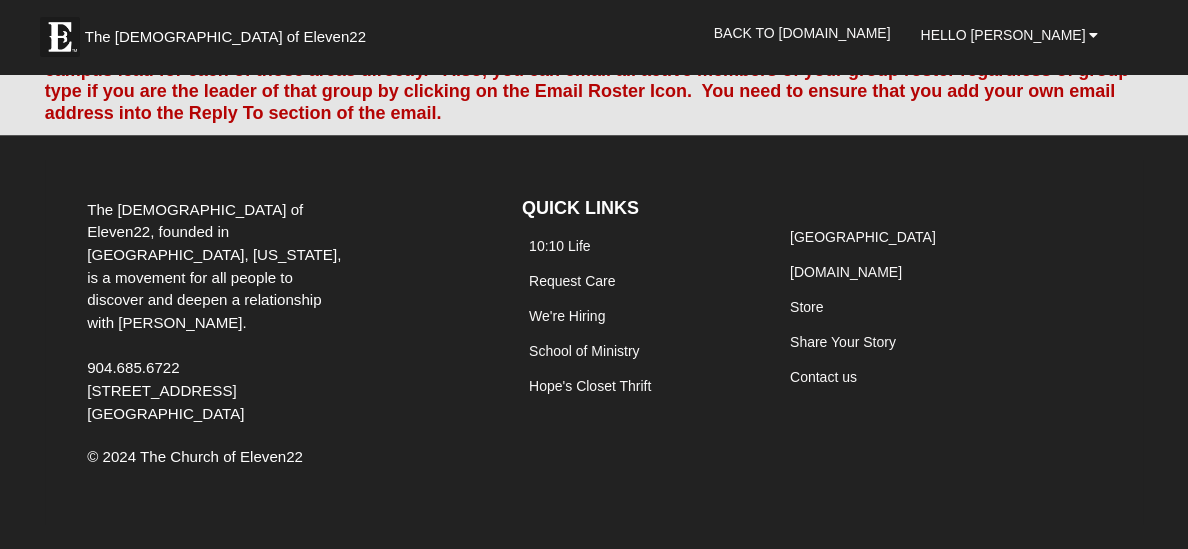 scroll, scrollTop: 9144, scrollLeft: 0, axis: vertical 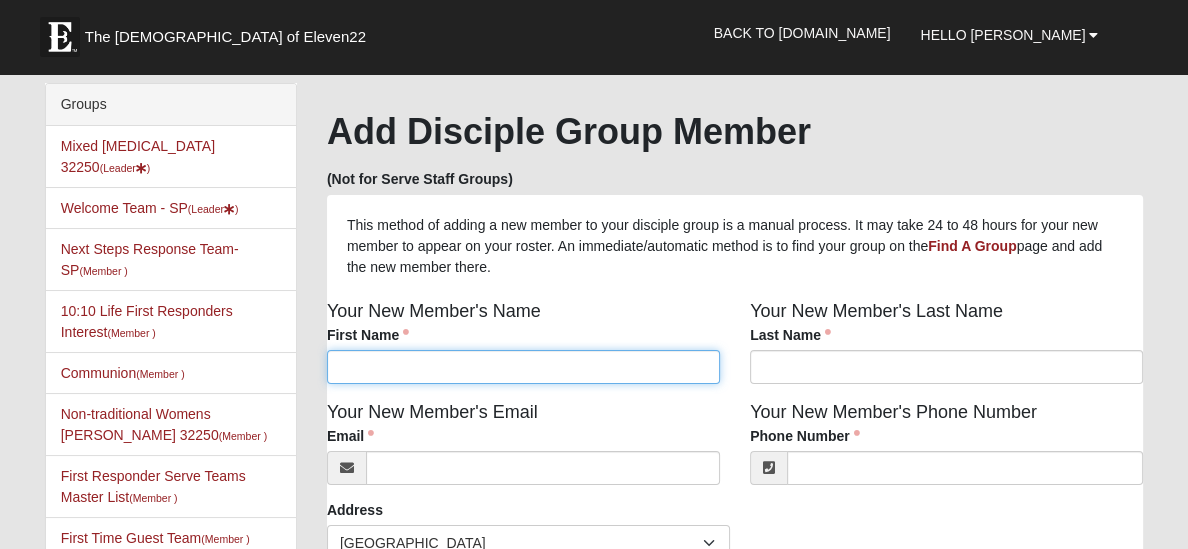 click on "First Name" at bounding box center [523, 367] 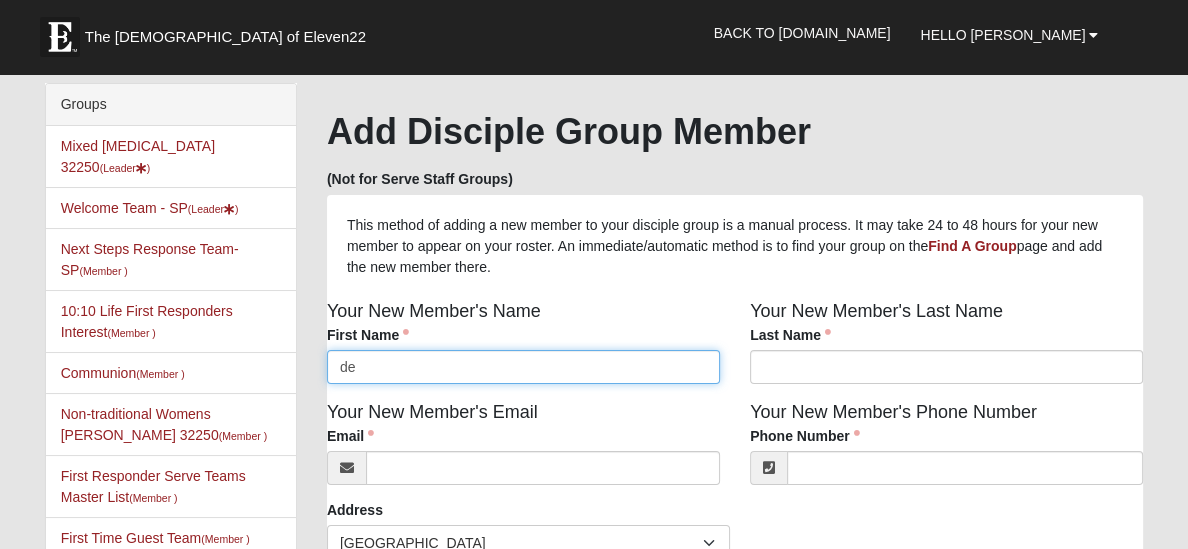 type on "d" 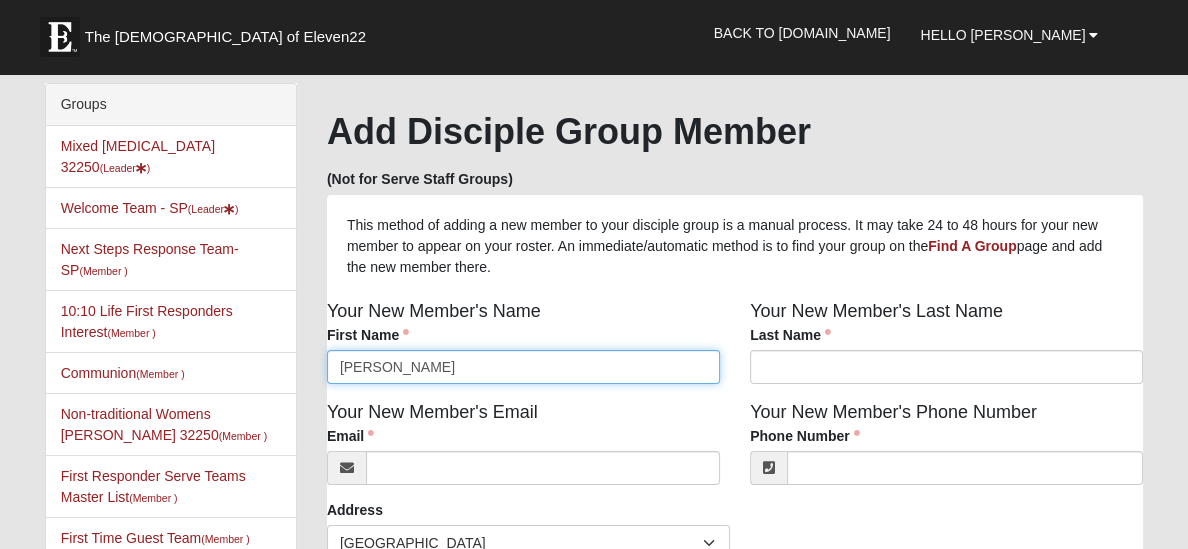 type on "Diane" 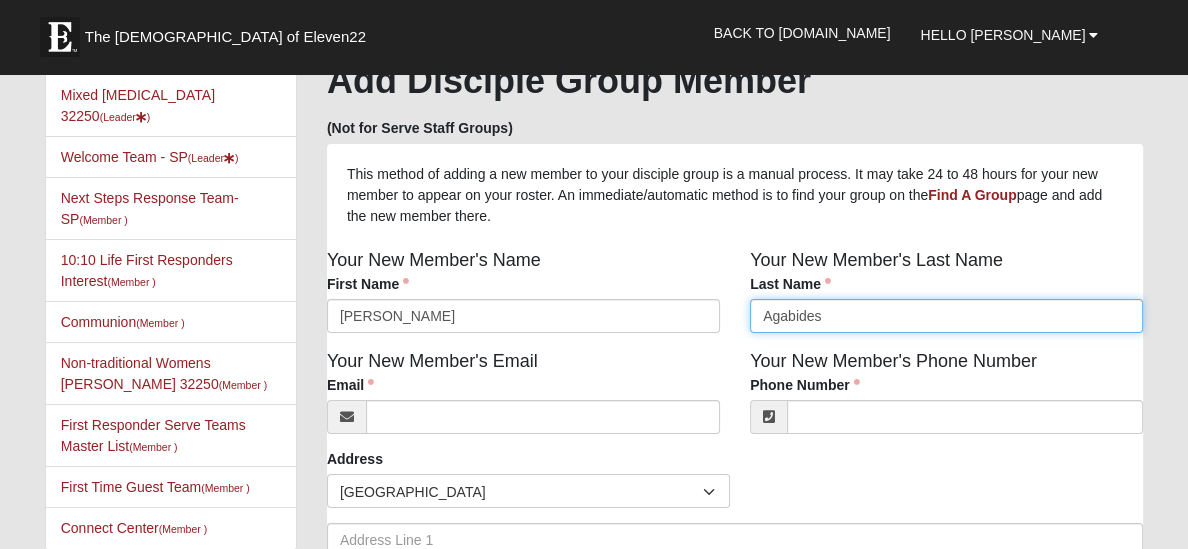 scroll, scrollTop: 52, scrollLeft: 0, axis: vertical 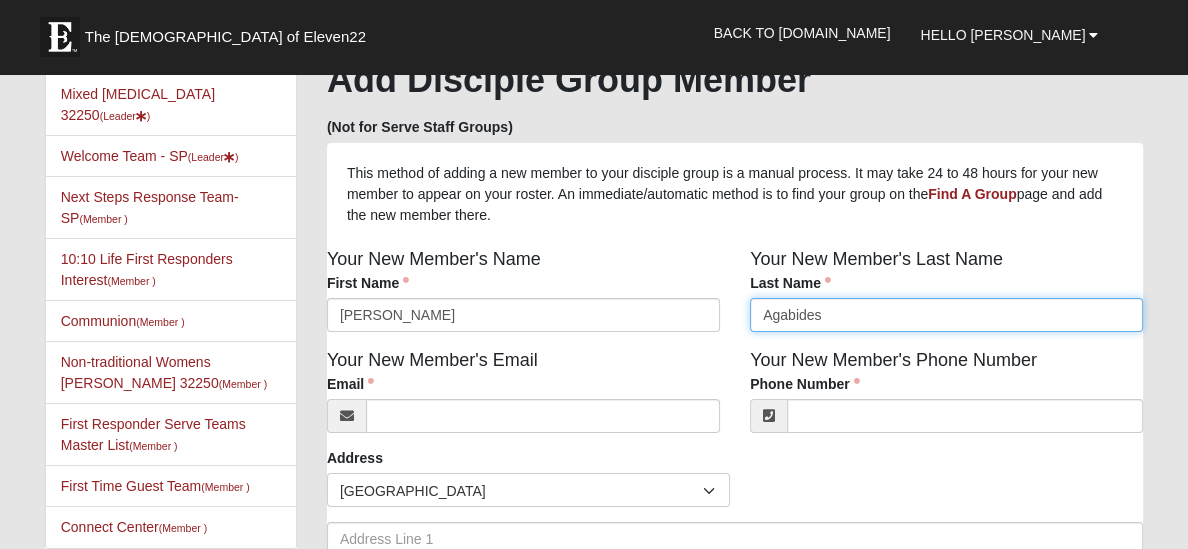 type on "Agabides" 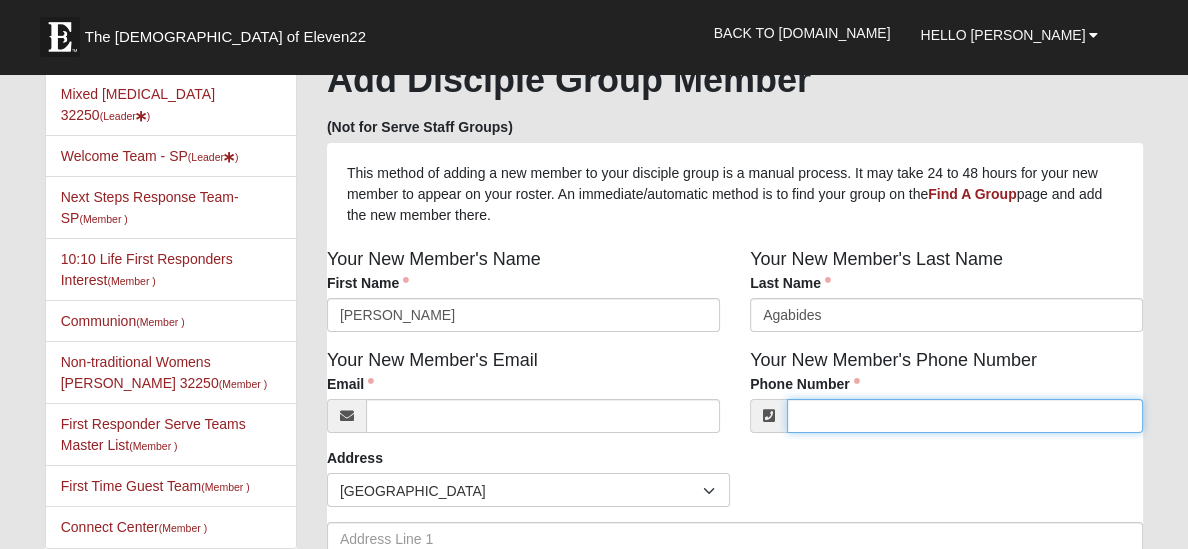 click on "Phone Number" at bounding box center (965, 416) 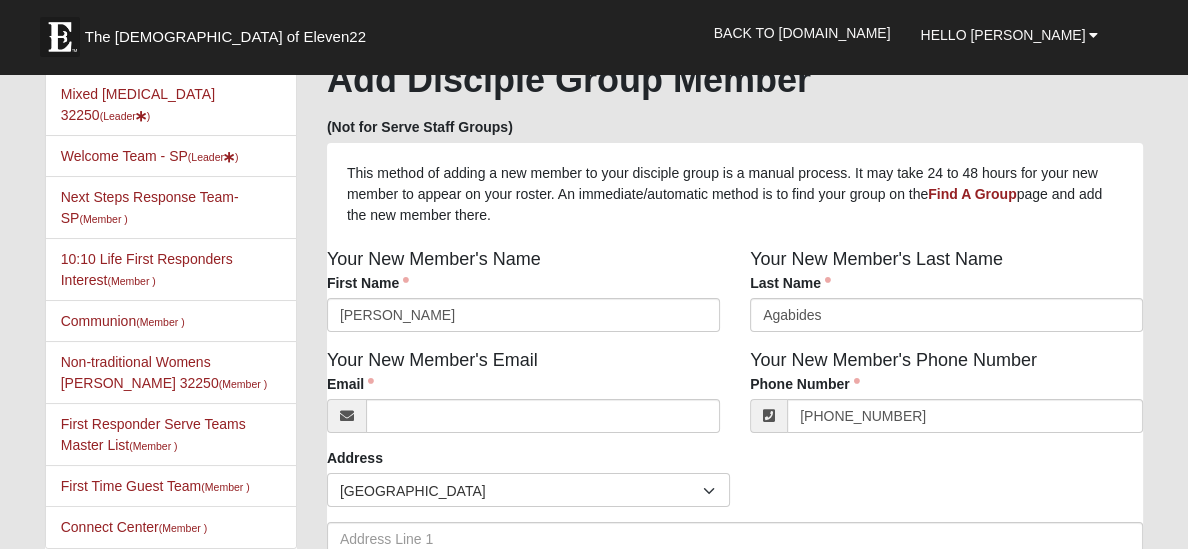 type on "(808) 253-8027" 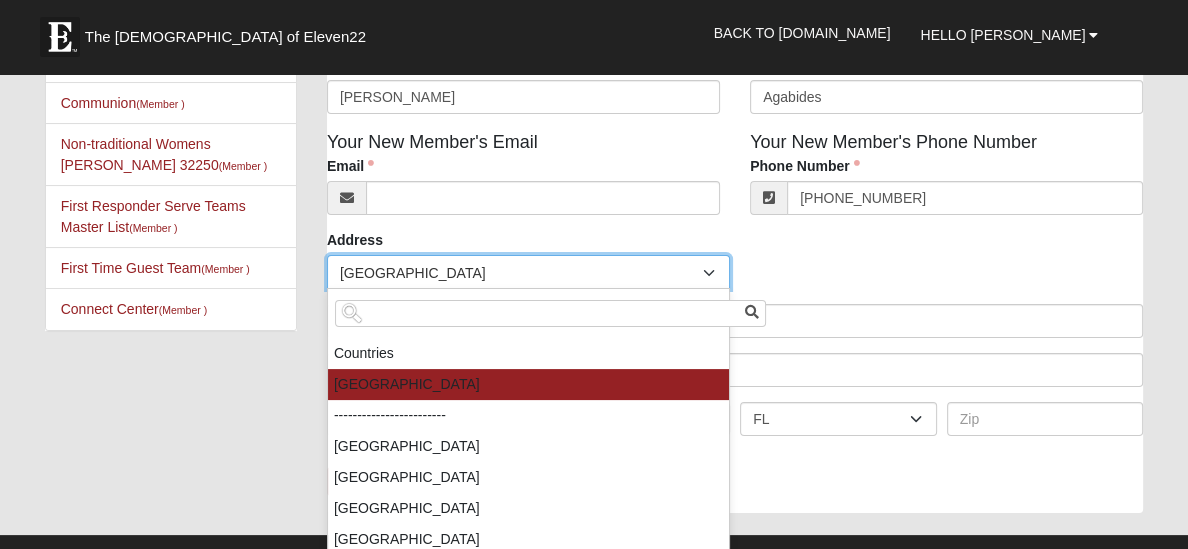 scroll, scrollTop: 271, scrollLeft: 0, axis: vertical 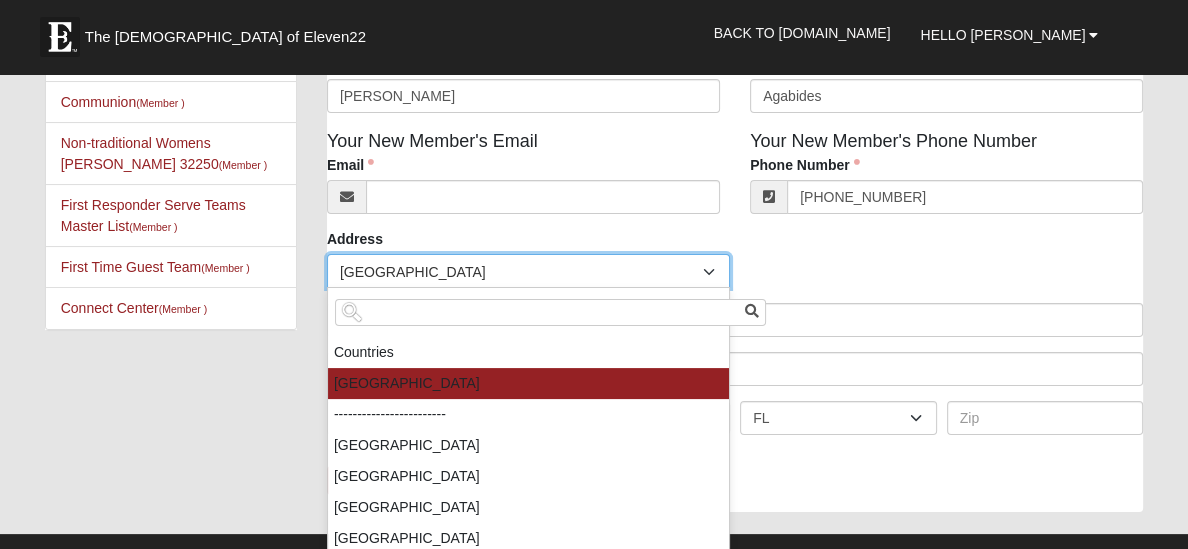 click on "Countries United States ------------------------ Afghanistan Aland Islands Albania Algeria American Samoa Andorra Angola Anguilla Antarctica Antigua and Barbuda Argentina Armenia Aruba Australia Austria Azerbaijan Bahamas Bahrain Bangladesh Barbados Belarus Belgium Belize Benin Bermuda Bhutan Bolivia Bonaire, Saint Eustatius and Saba  Bosnia and Herzegovina Botswana Bouvet Island Brazil British Indian Ocean Territory British Virgin Islands Brunei Bulgaria Burkina Faso Burundi Cambodia Cameroon Canada Cape Verde Cayman Islands Central African Republic Chad Chile China Christmas Island Cocos Islands Colombia Comoros Cook Islands Costa Rica Croatia Cuba Curacao Cyprus Czech Republic Democratic Republic of the Congo Denmark Djibouti Dominica Dominican Republic East Timor Ecuador Egypt El Salvador Equatorial Guinea Eritrea Estonia Ethiopia Falkland Islands Faroe Islands Fiji Finland France French Guiana French Polynesia French Southern Territories Gabon Gambia Georgia Germany Ghana Gibraltar Guam" at bounding box center (528, 436) 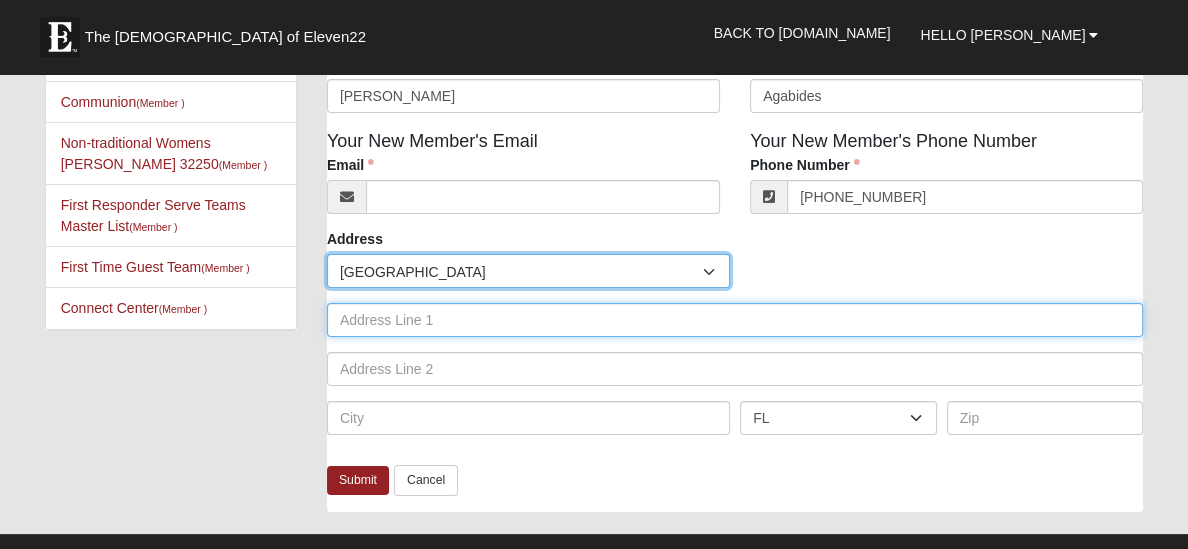 click at bounding box center (735, 320) 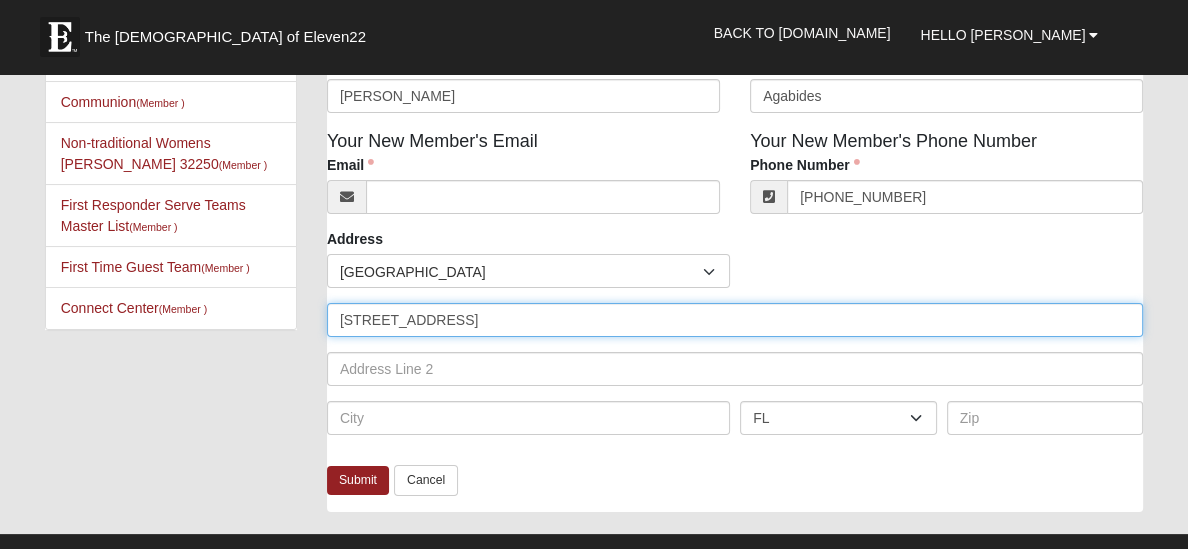 type on "San Pablo Rd S. Apt 102" 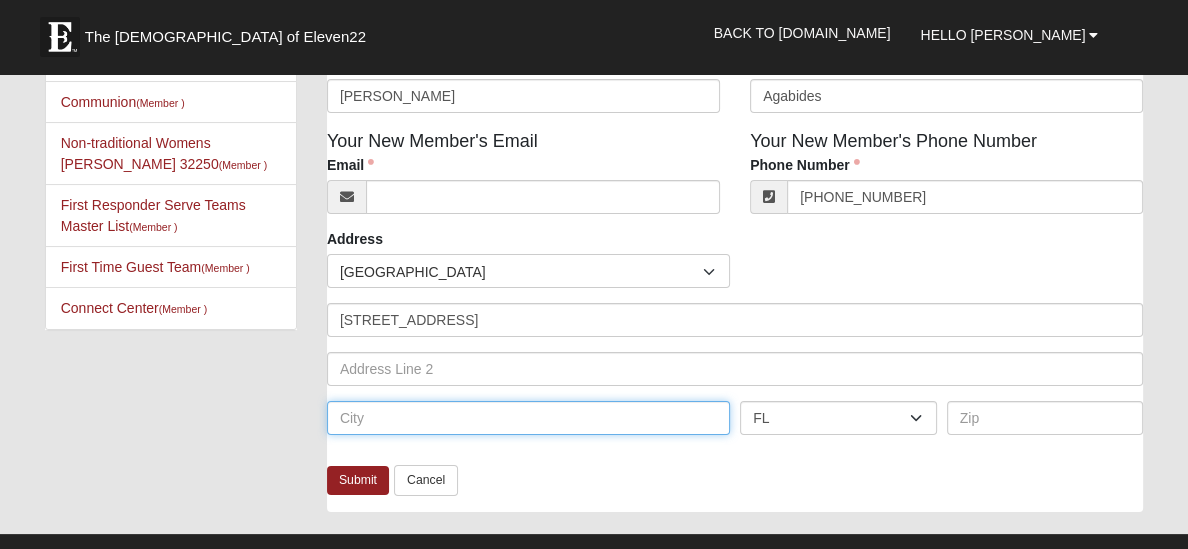 click at bounding box center (528, 418) 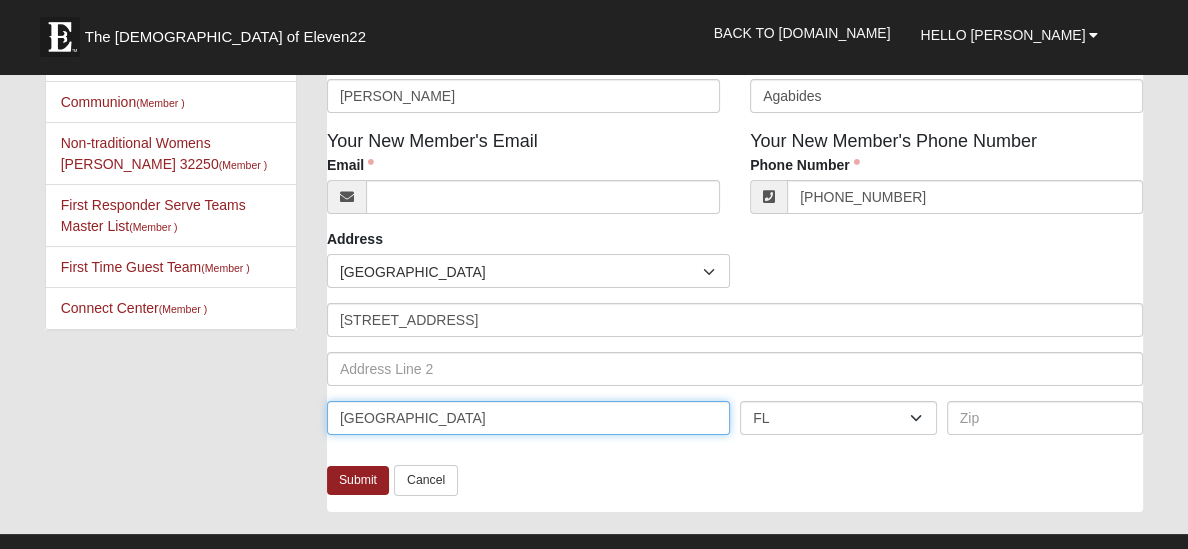 type on "jacksonville" 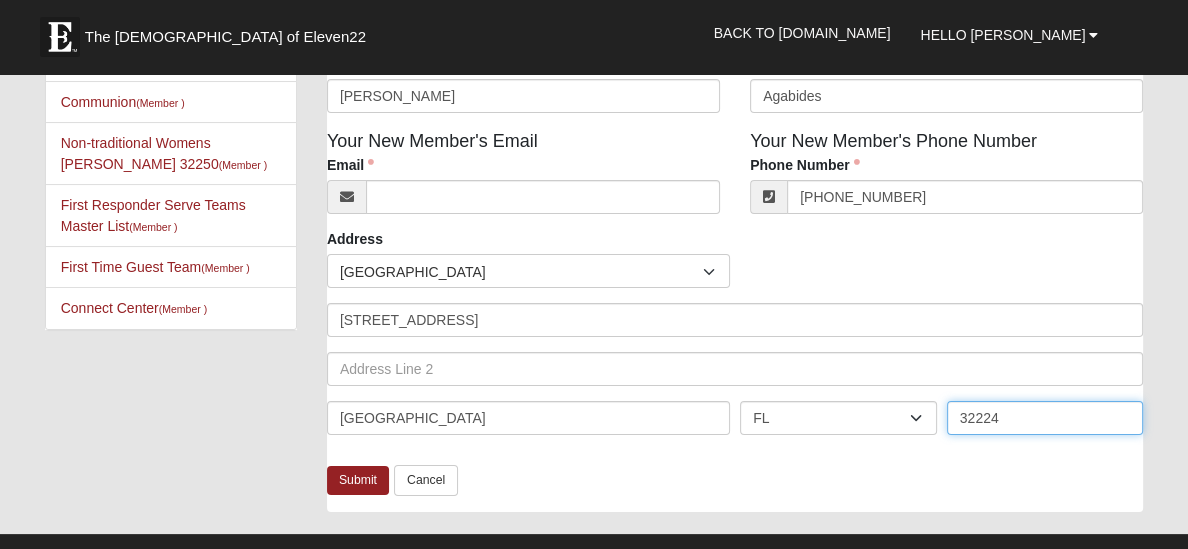 type on "32224" 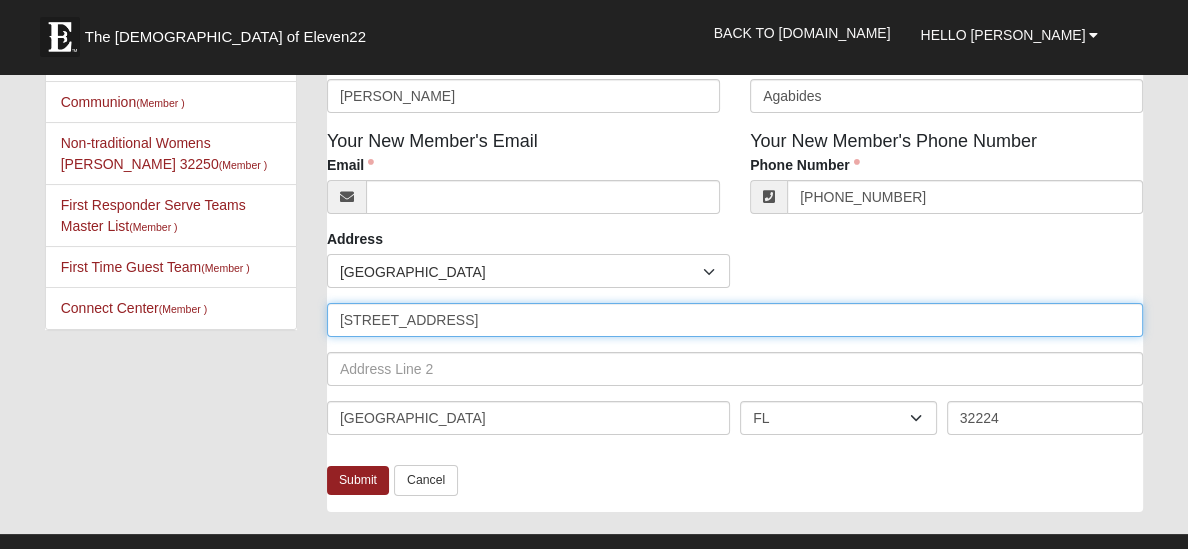 click on "San Pablo Rd S. Apt 102" at bounding box center (735, 320) 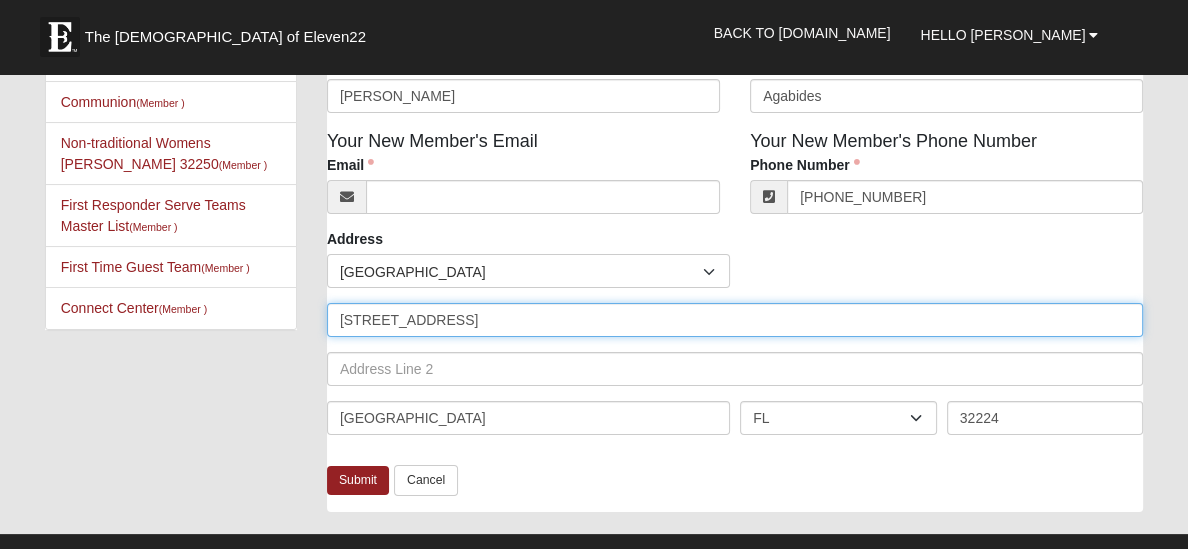 type on "3709 San Pablo Rd S. Apt 102" 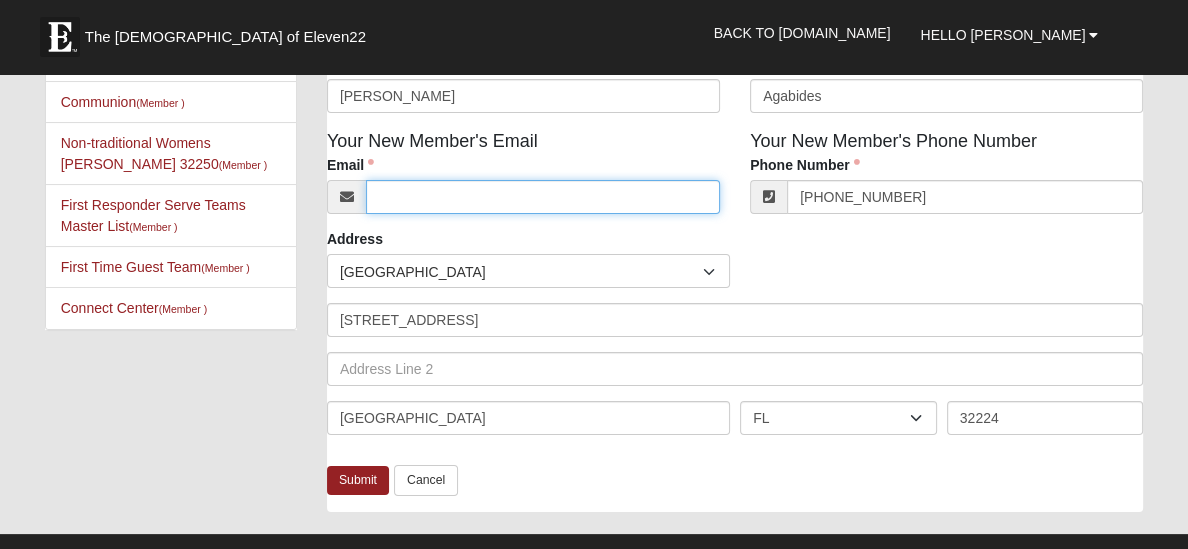 click on "Email" at bounding box center (543, 197) 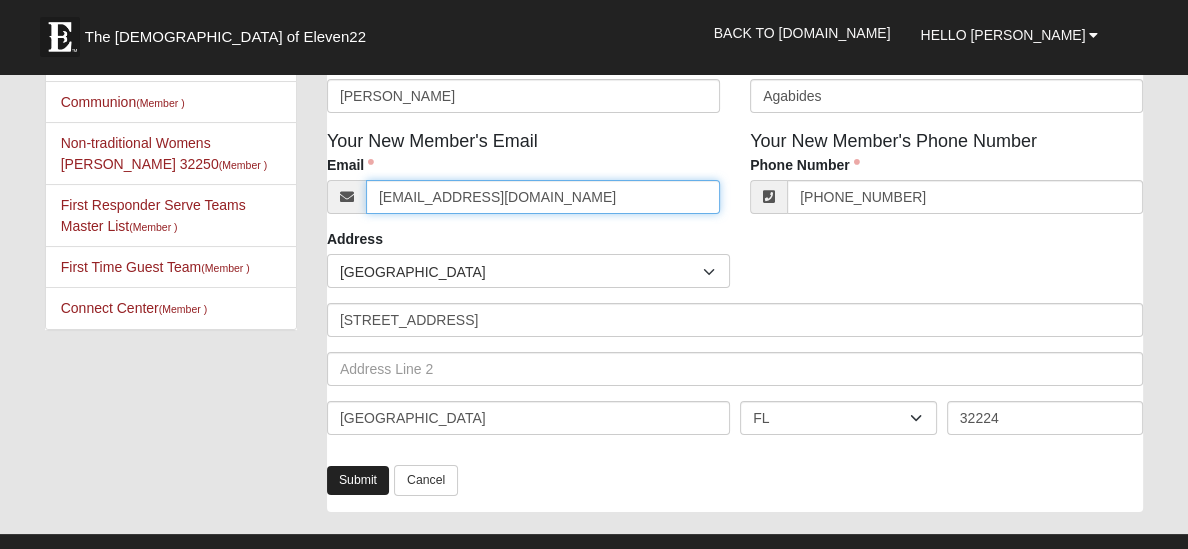 type on "dagabides@yahoo.com" 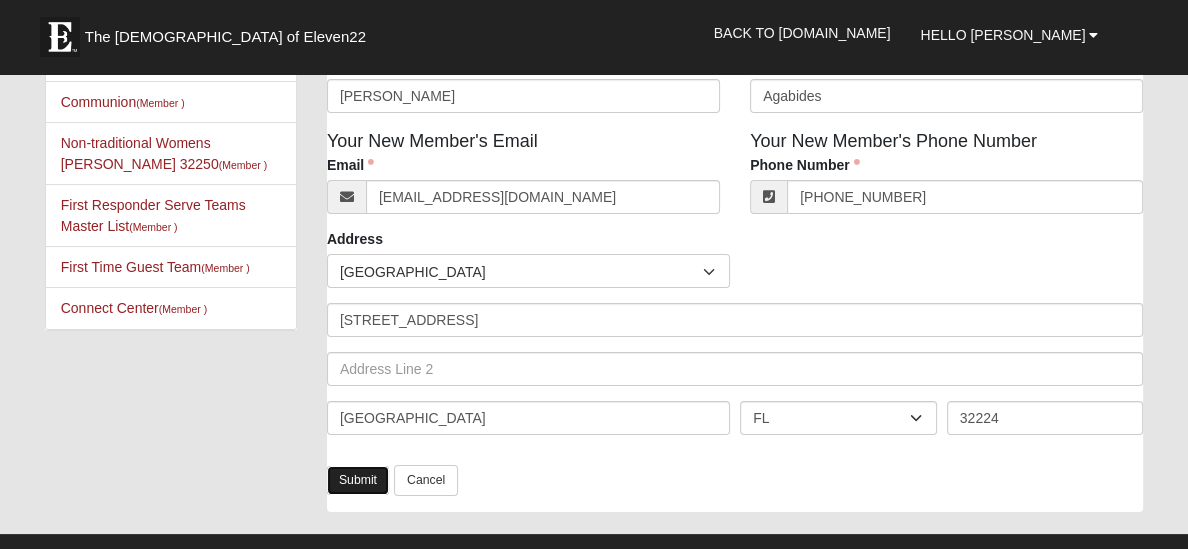 click on "Submit" at bounding box center (358, 480) 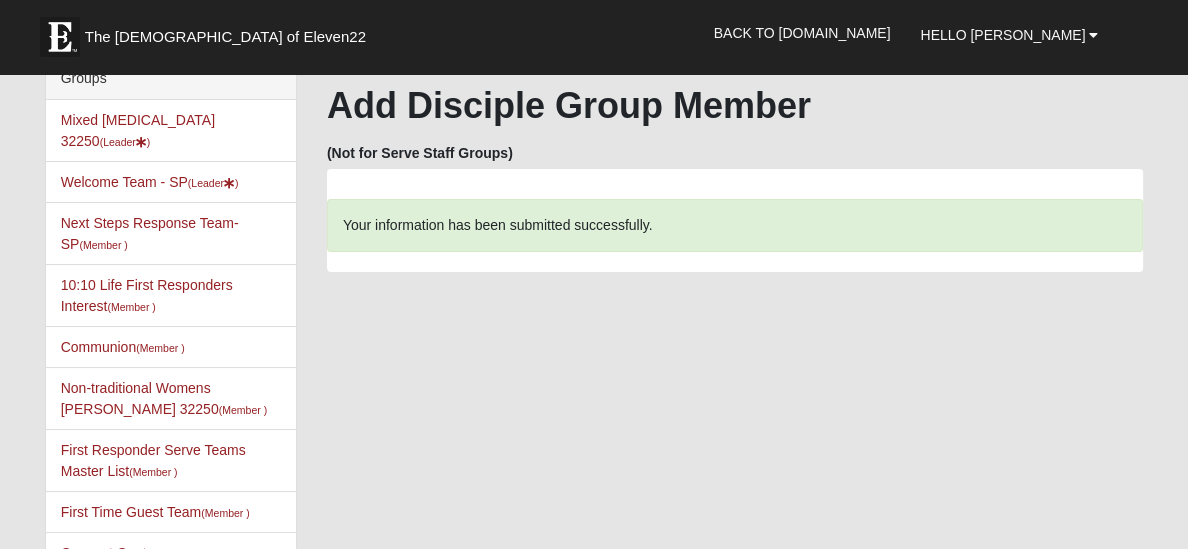 scroll, scrollTop: 0, scrollLeft: 0, axis: both 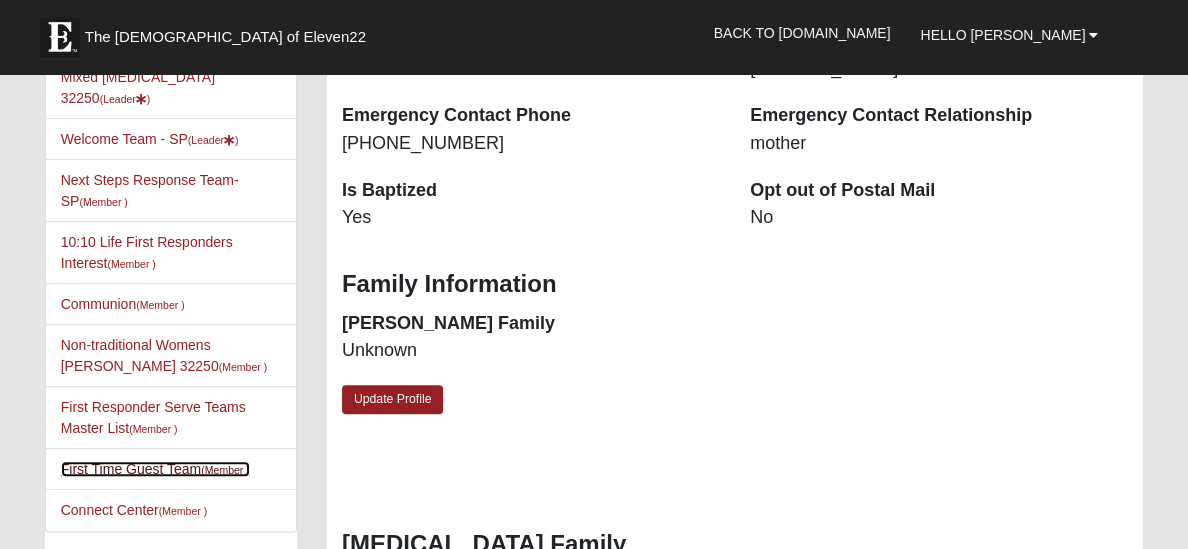 click on "First Time Guest Team  (Member        )" at bounding box center [155, 469] 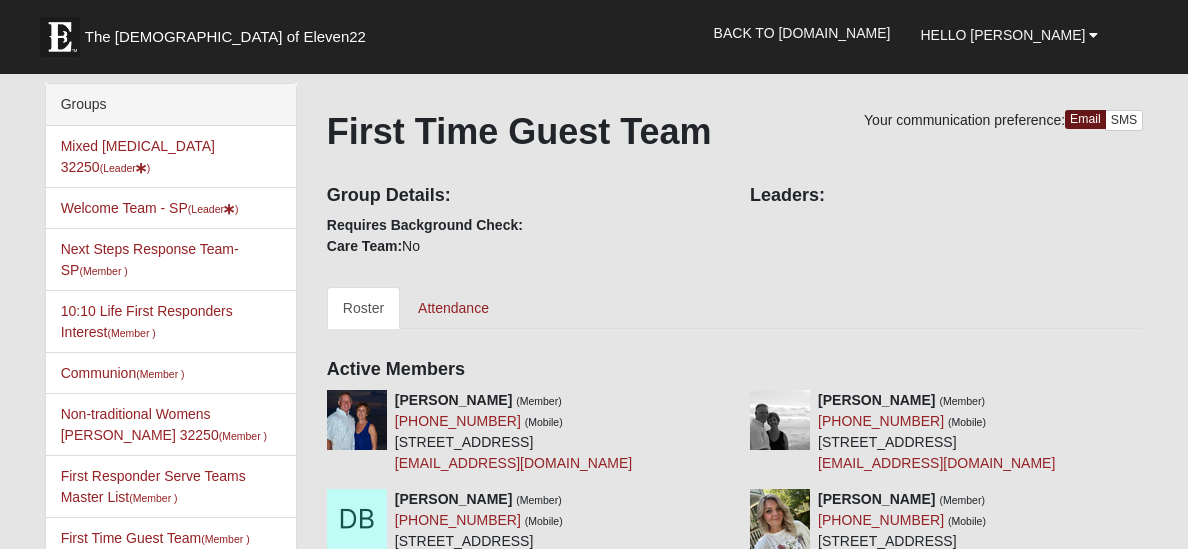 scroll, scrollTop: 0, scrollLeft: 0, axis: both 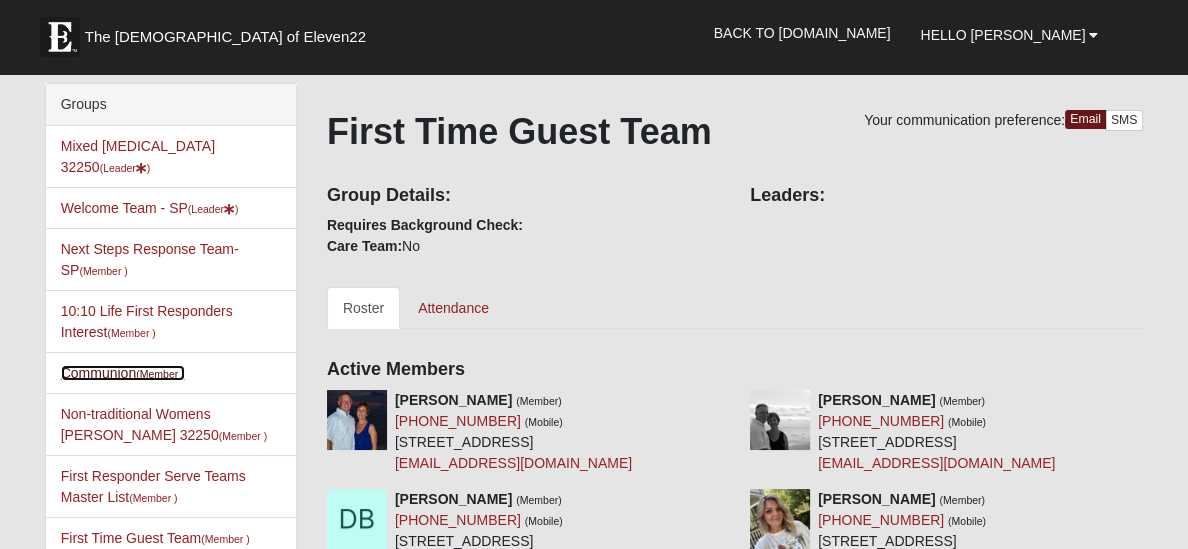 click on "Communion  (Member        )" at bounding box center (123, 373) 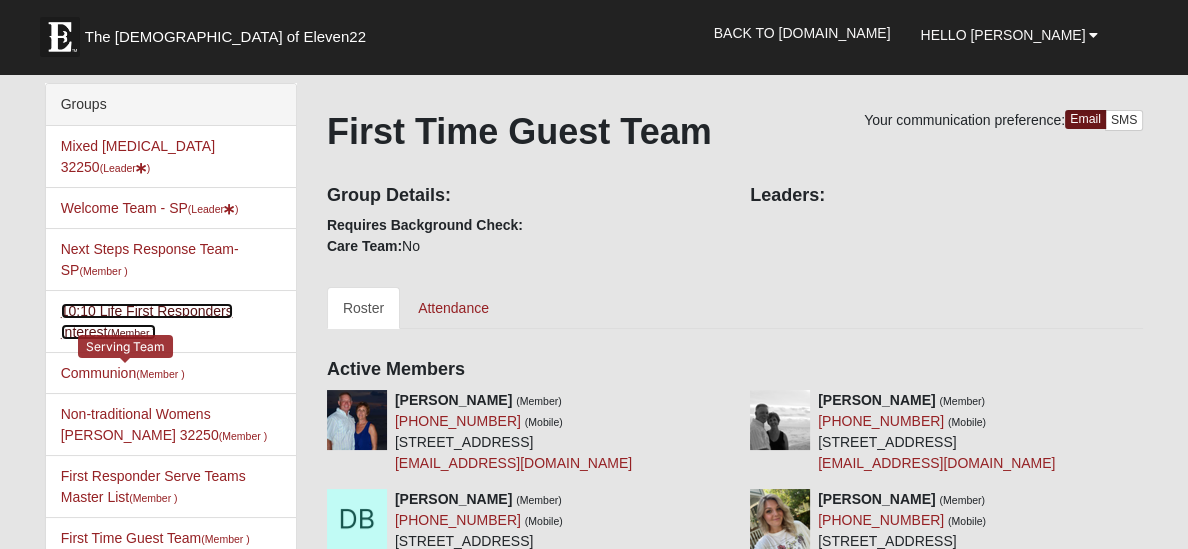 click on "10:10 Life First Responders Interest  (Member        )" at bounding box center (147, 321) 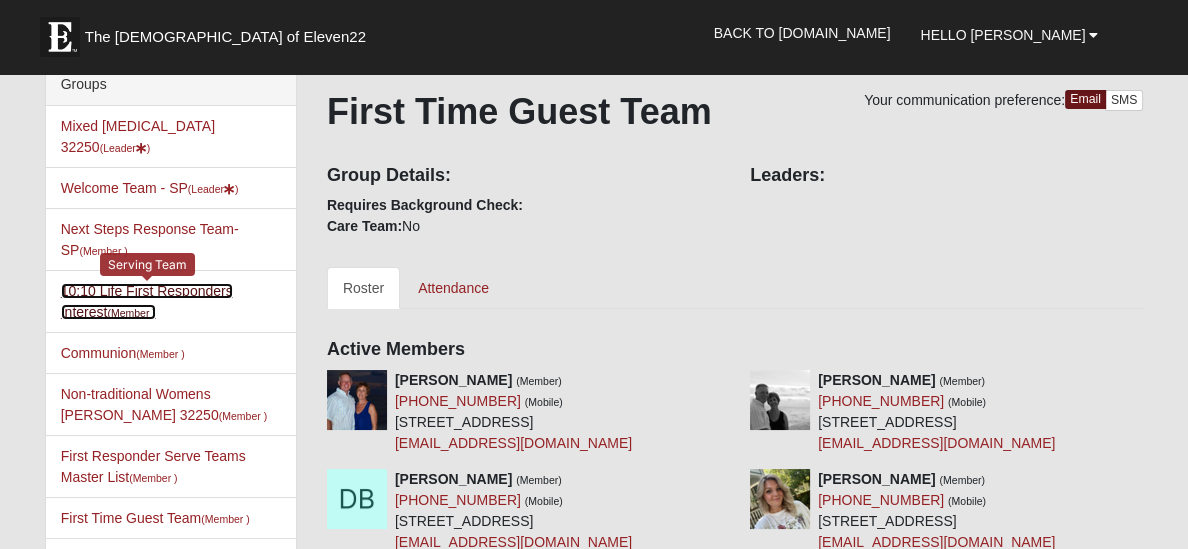 scroll, scrollTop: 19, scrollLeft: 0, axis: vertical 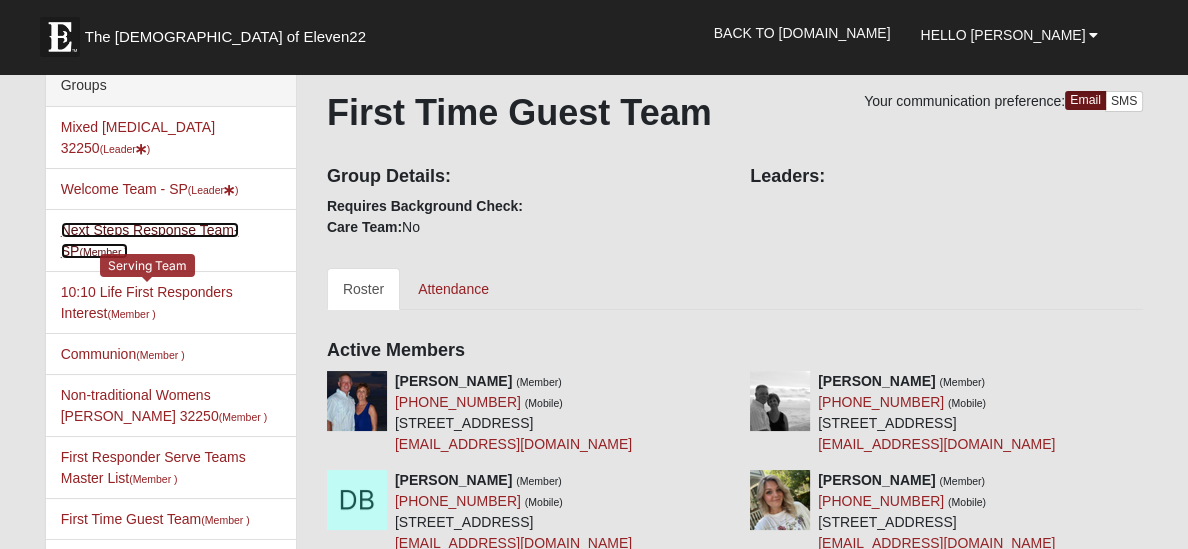click on "Next Steps Response Team- SP  (Member        )" at bounding box center (150, 240) 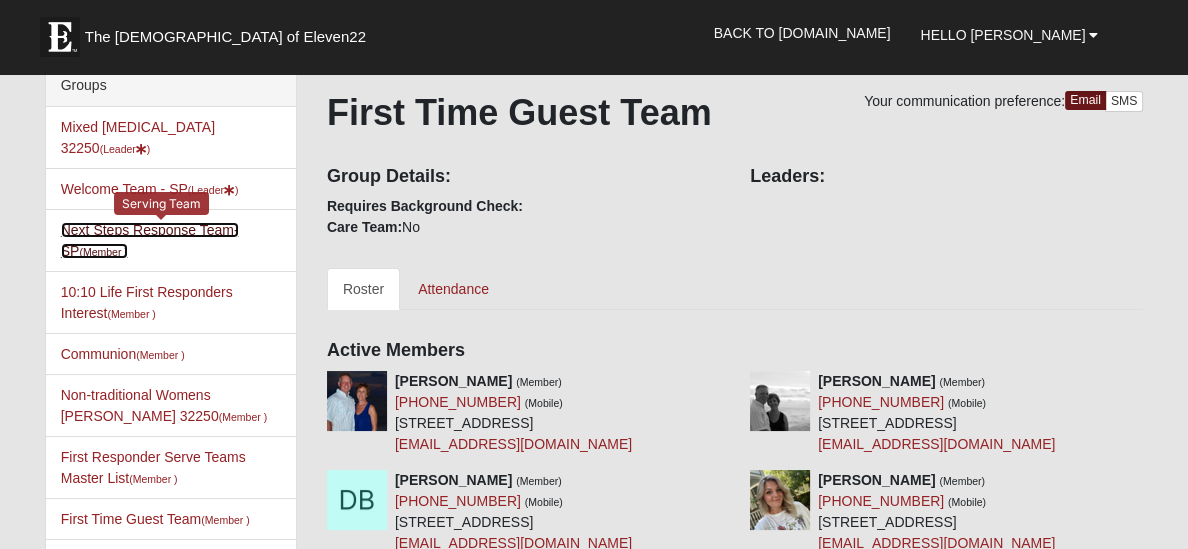 click on "Next Steps Response Team- SP  (Member        )" at bounding box center (150, 240) 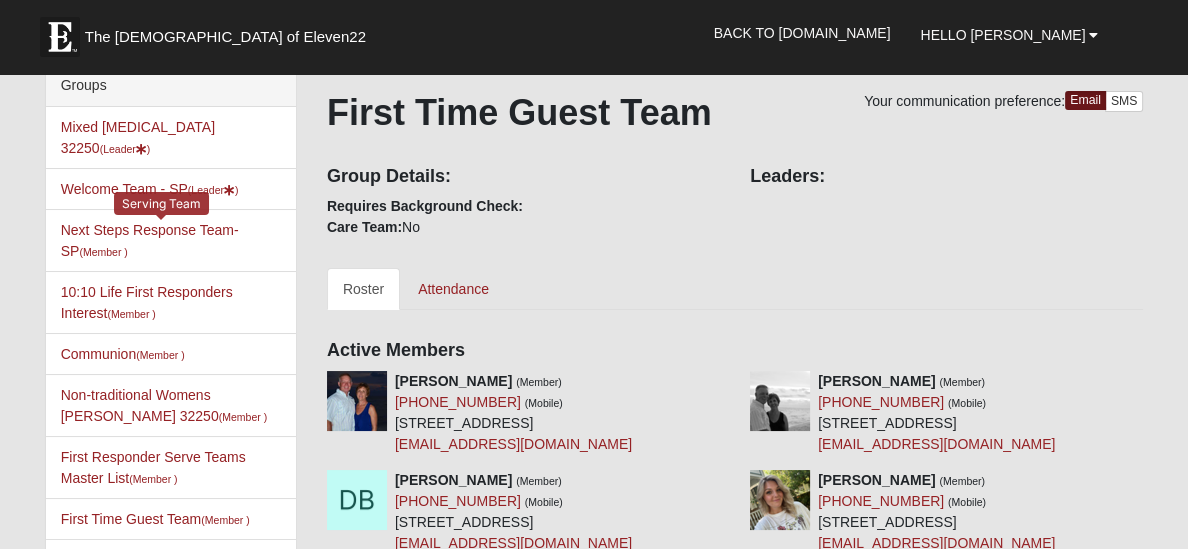 click on "Groups
Mixed Ollier 32250  (Leader
)
Welcome Team - SP  (Leader
)
Next Steps Response Team- SP  (Member        )
Serving Team
10:10 Life First Responders Interest  (Member        )
Communion  (Member        )
Non-traditional Womens Massey 32250  (Member        )
First Responder Serve Teams Master List  (Member        )" at bounding box center (171, 351) 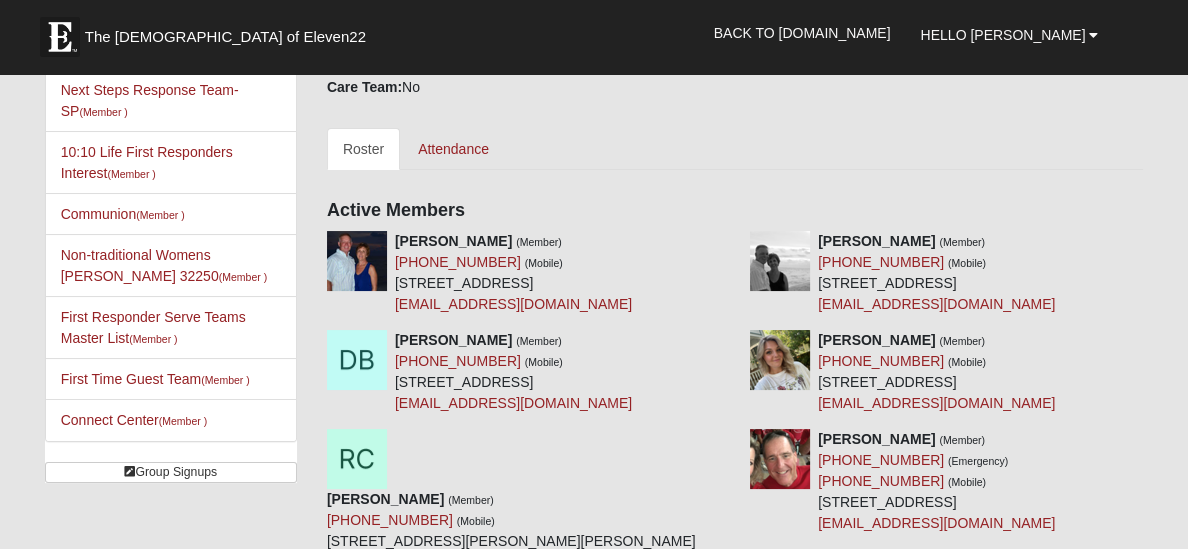 scroll, scrollTop: 163, scrollLeft: 0, axis: vertical 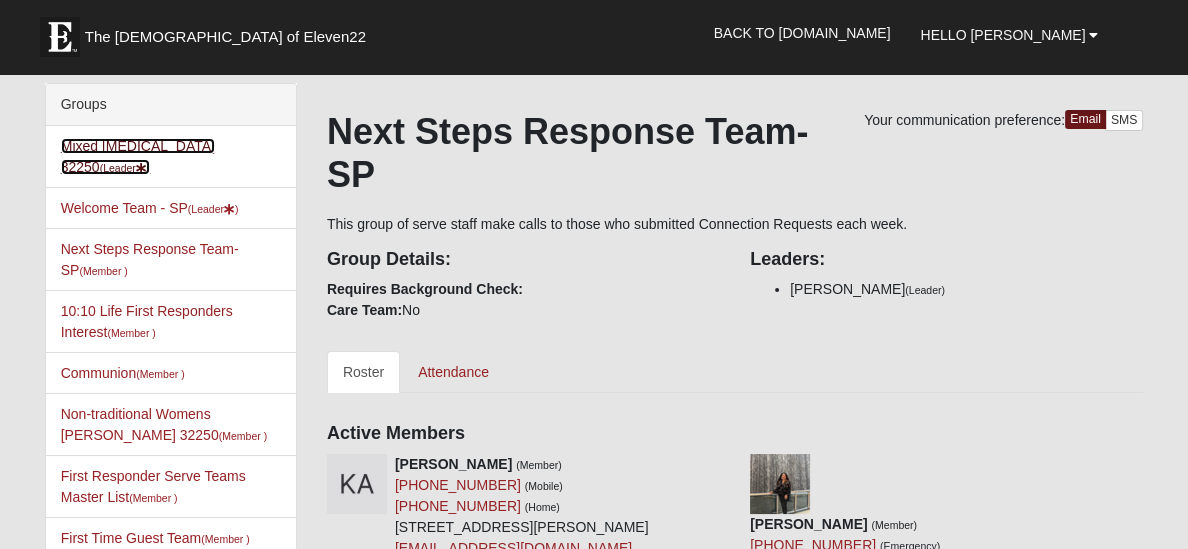click on "Mixed [MEDICAL_DATA] 32250  (Leader
)" at bounding box center [138, 156] 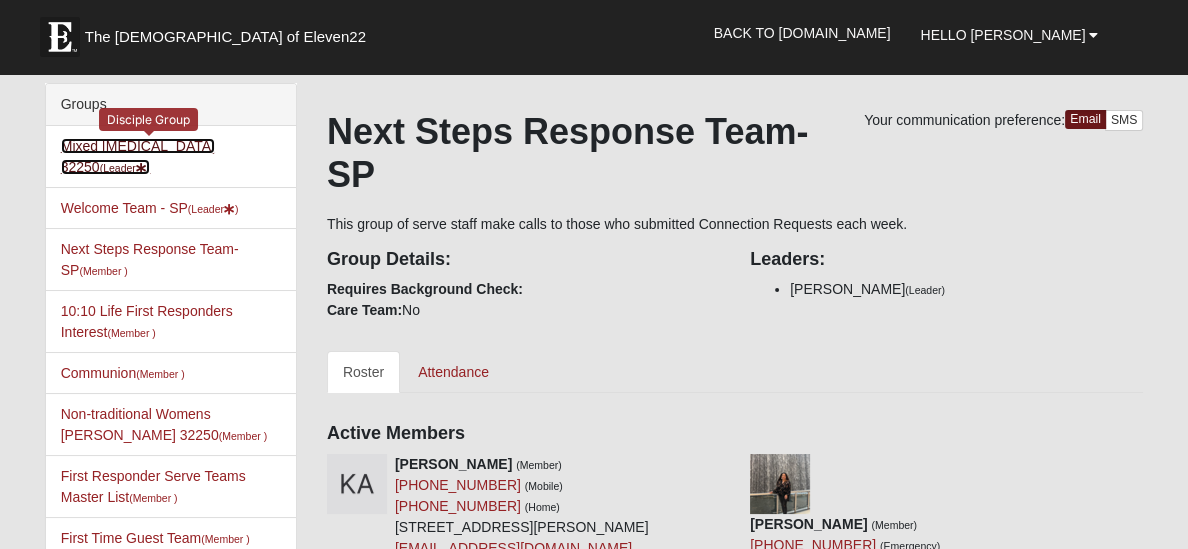 click on "Mixed [MEDICAL_DATA] 32250  (Leader
)" at bounding box center (138, 156) 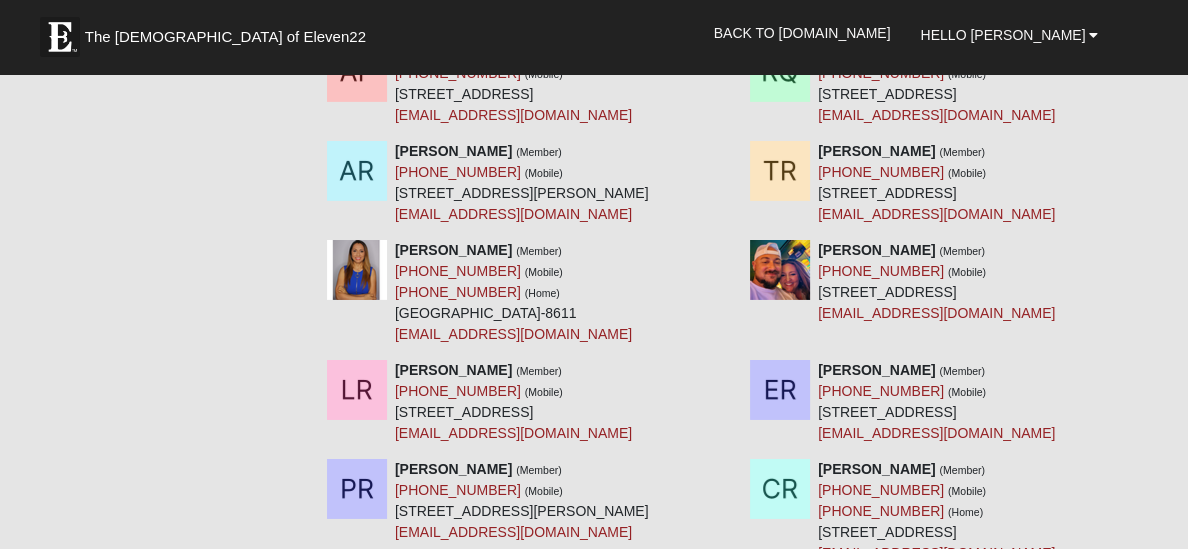 scroll, scrollTop: 5869, scrollLeft: 0, axis: vertical 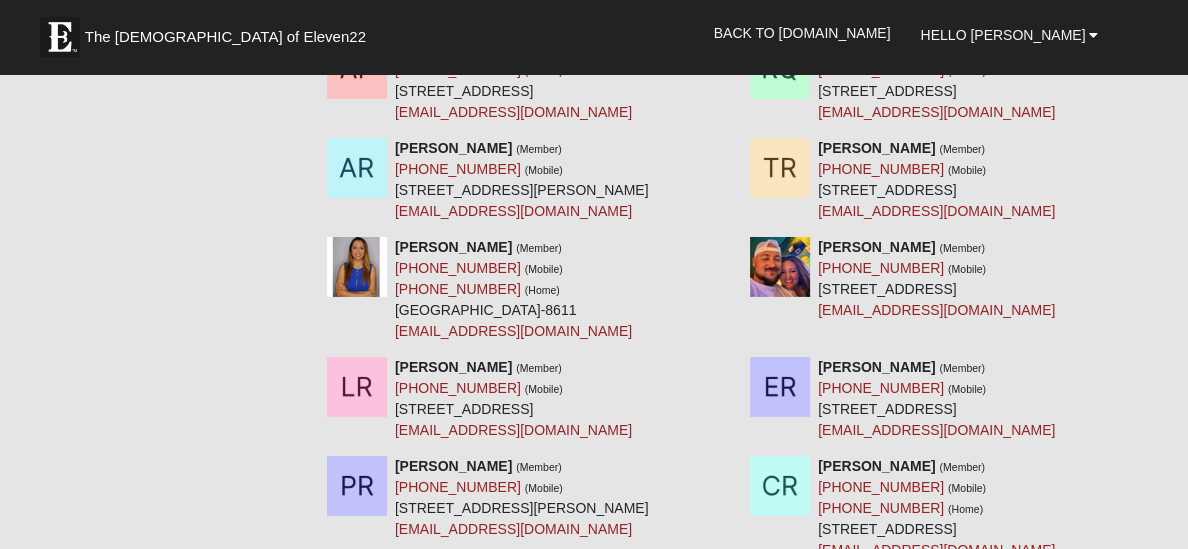 click on "[PERSON_NAME][MEDICAL_DATA]
(Member)
[PHONE_NUMBER]    (Mobile)
[EMAIL_ADDRESS][DOMAIN_NAME]" at bounding box center [523, -470] 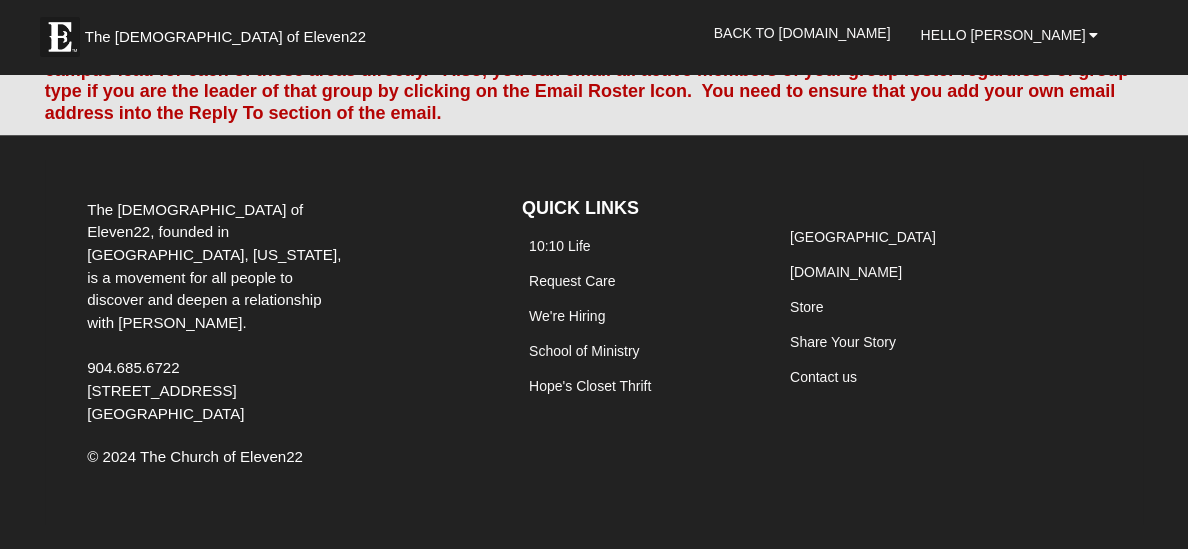 scroll, scrollTop: 9180, scrollLeft: 0, axis: vertical 